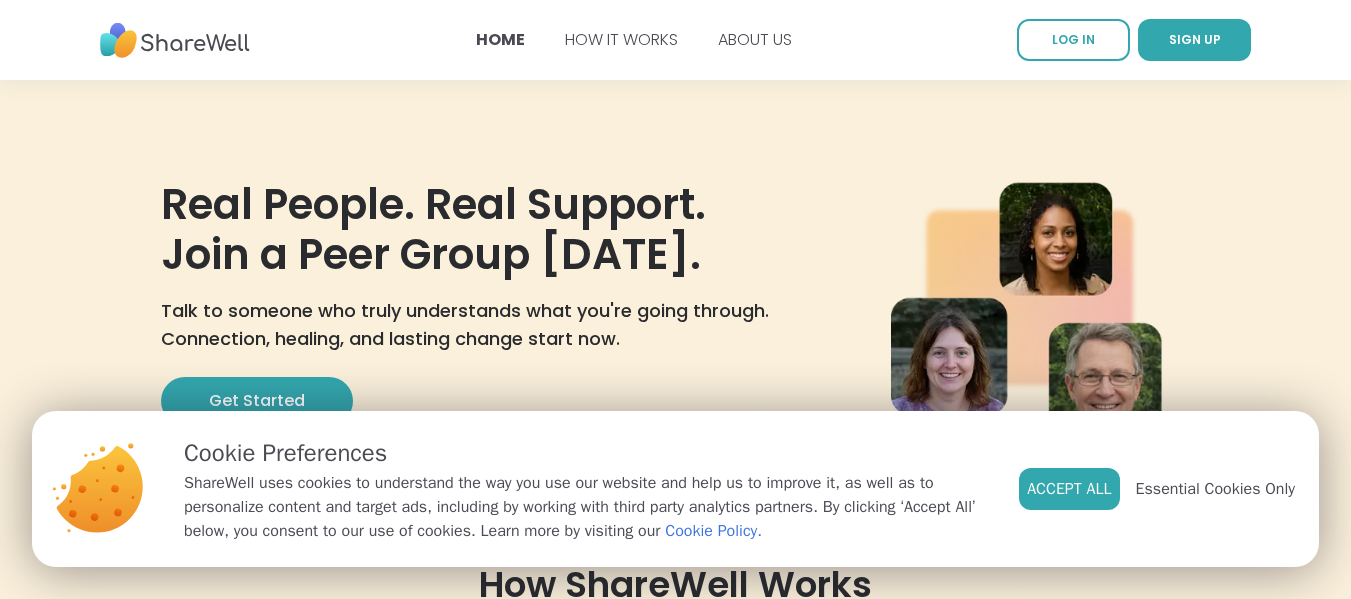 scroll, scrollTop: 0, scrollLeft: 0, axis: both 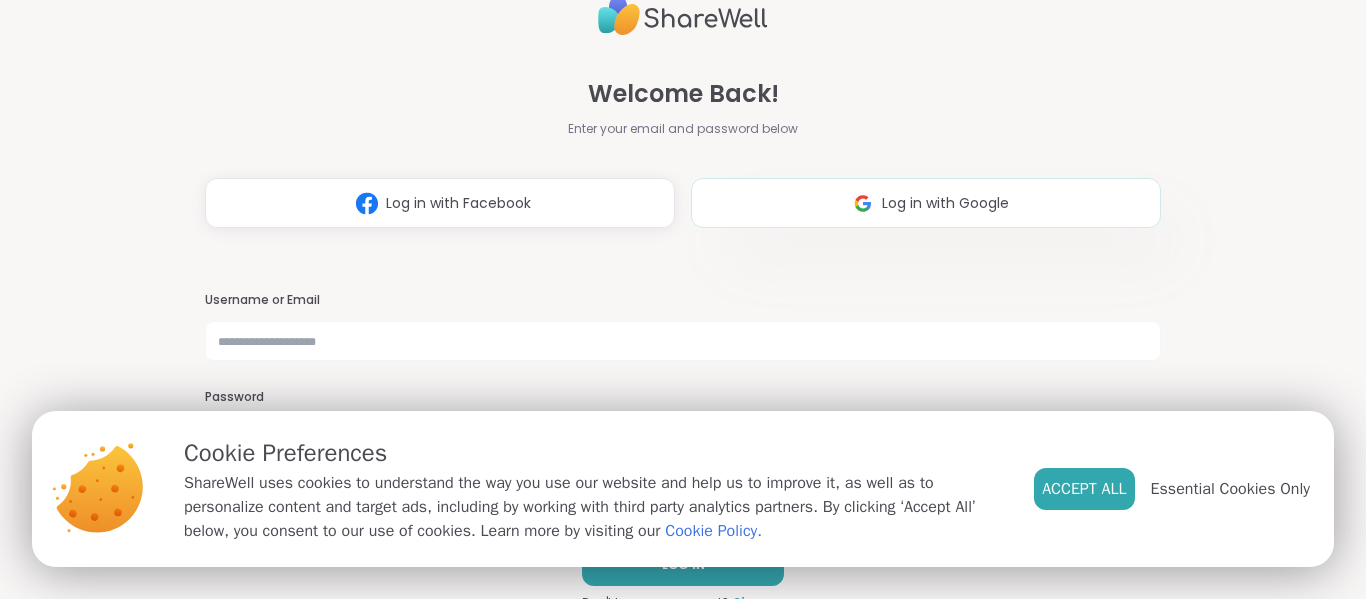 click on "Log in with Google" at bounding box center [926, 203] 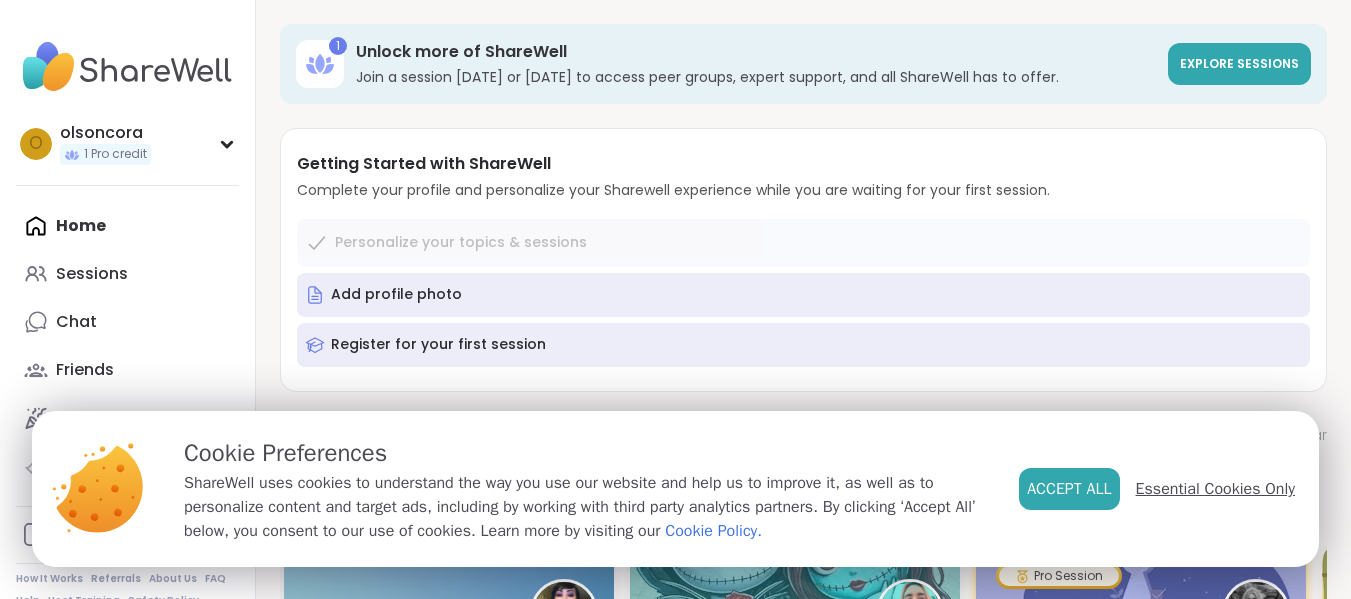 click on "Essential Cookies Only" at bounding box center (1215, 489) 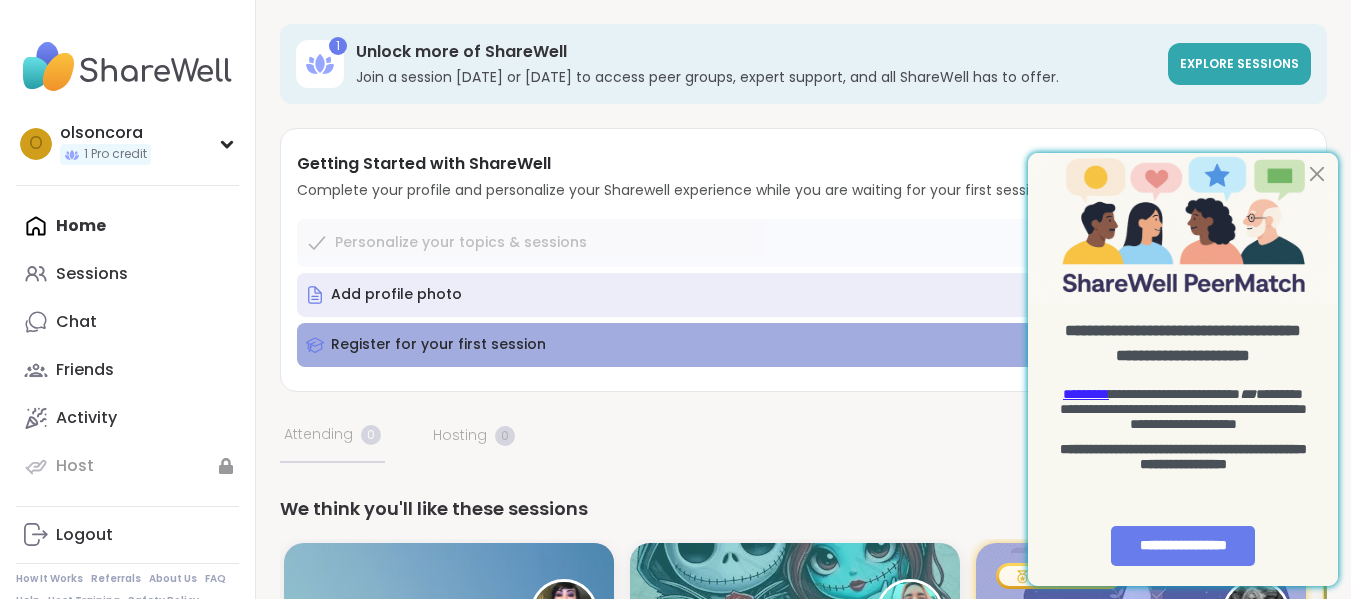 scroll, scrollTop: 0, scrollLeft: 0, axis: both 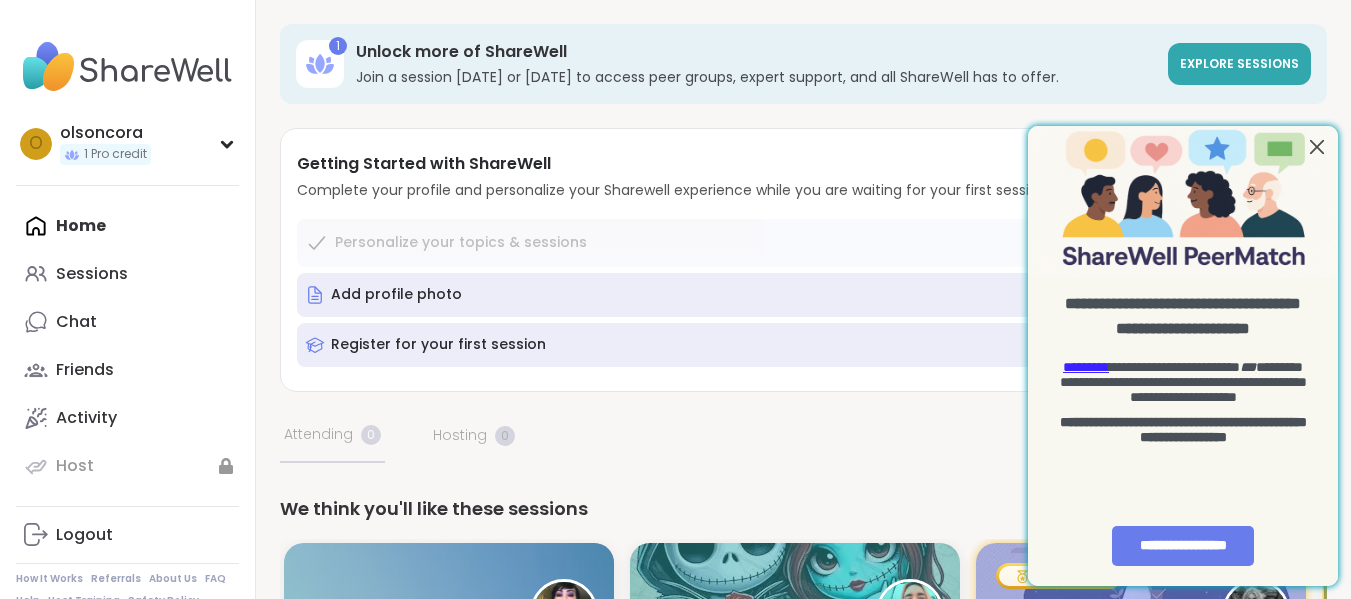 click at bounding box center (1317, 146) 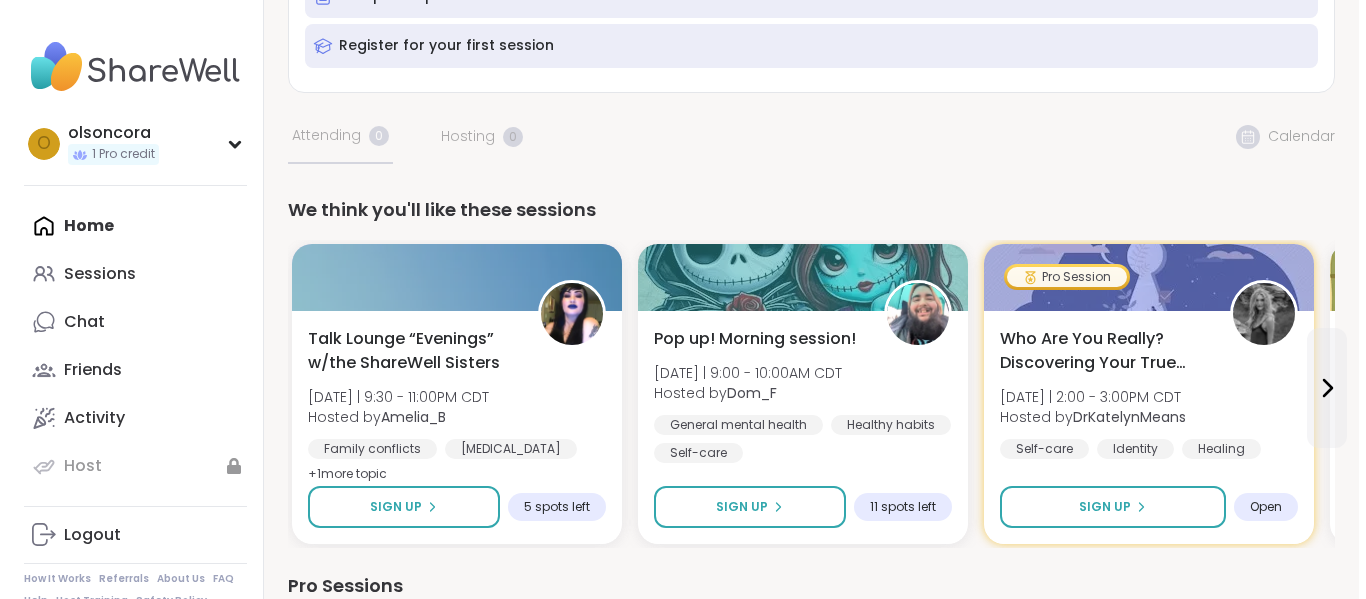 scroll, scrollTop: 300, scrollLeft: 0, axis: vertical 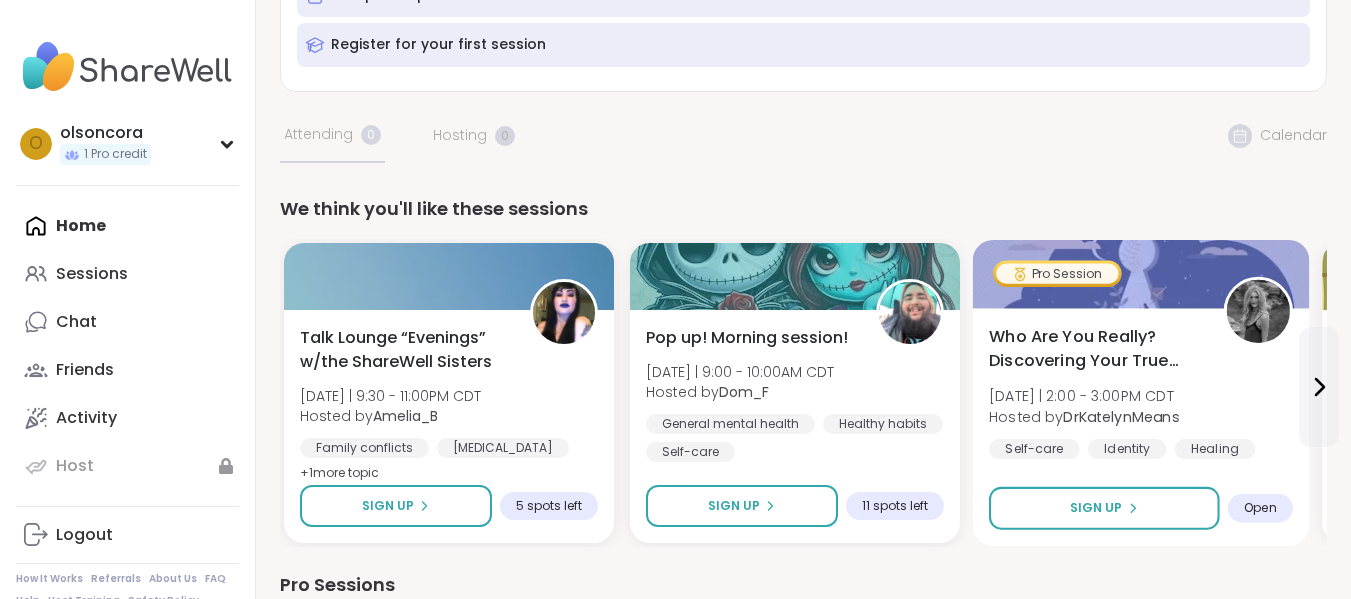 click on "Who Are You Really? Discovering Your True Self" at bounding box center (1095, 349) 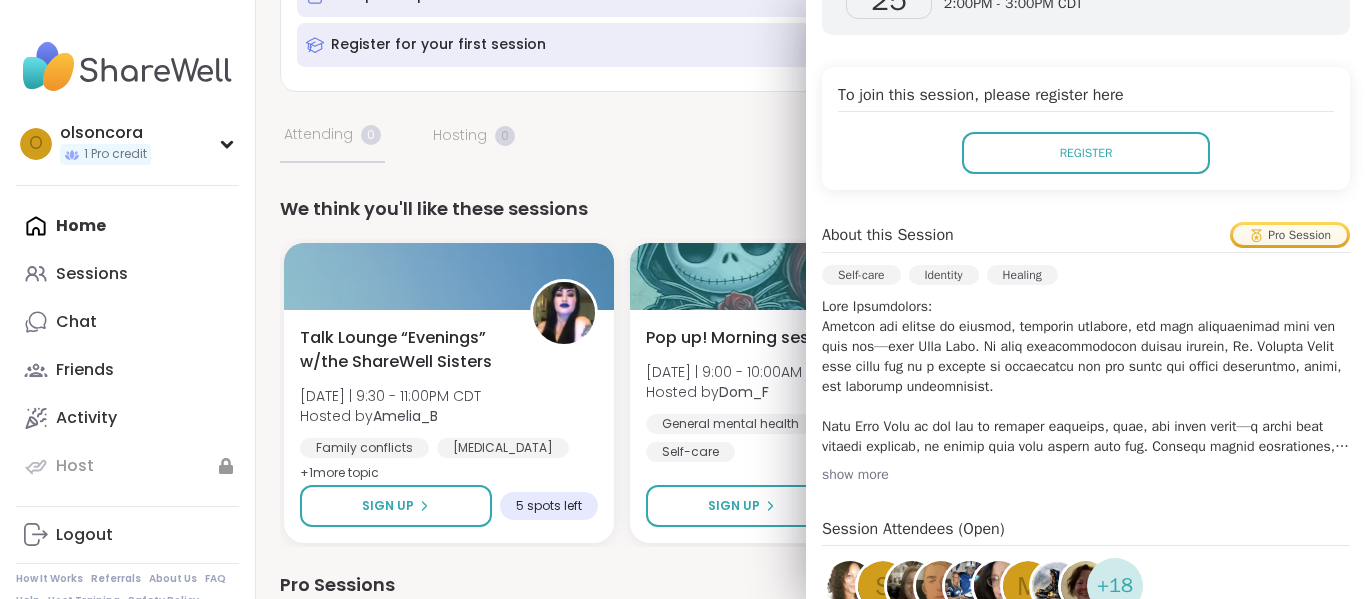 scroll, scrollTop: 400, scrollLeft: 0, axis: vertical 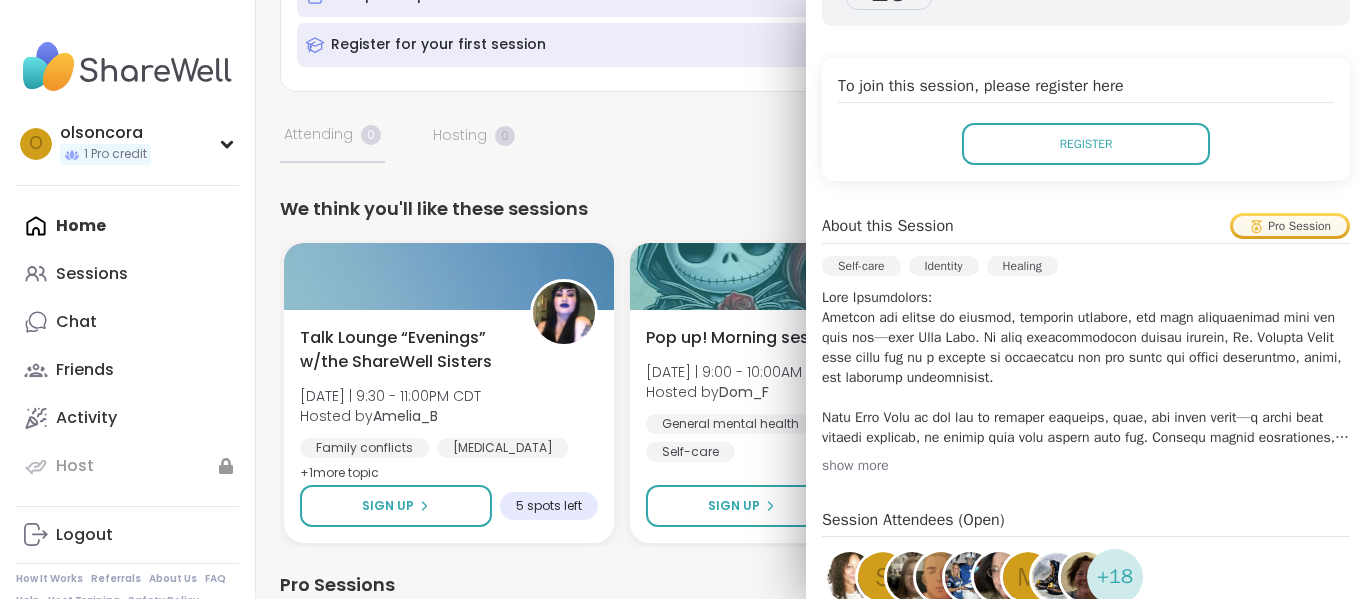 click on "show more" at bounding box center (1086, 466) 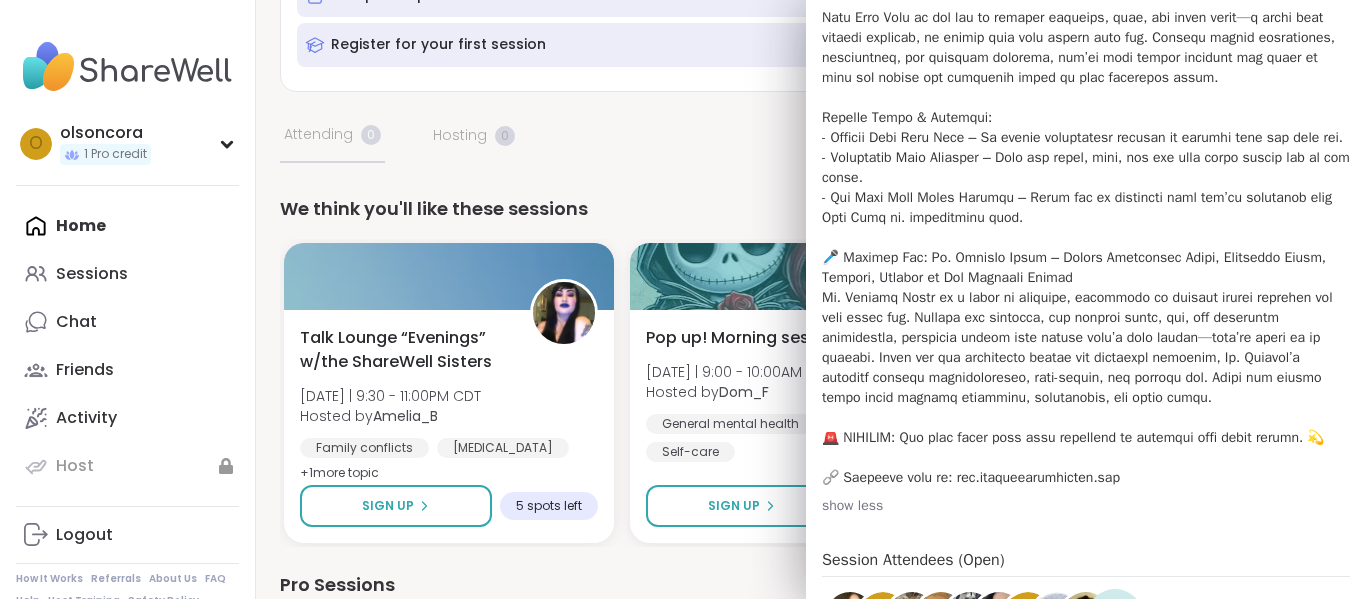 scroll, scrollTop: 900, scrollLeft: 0, axis: vertical 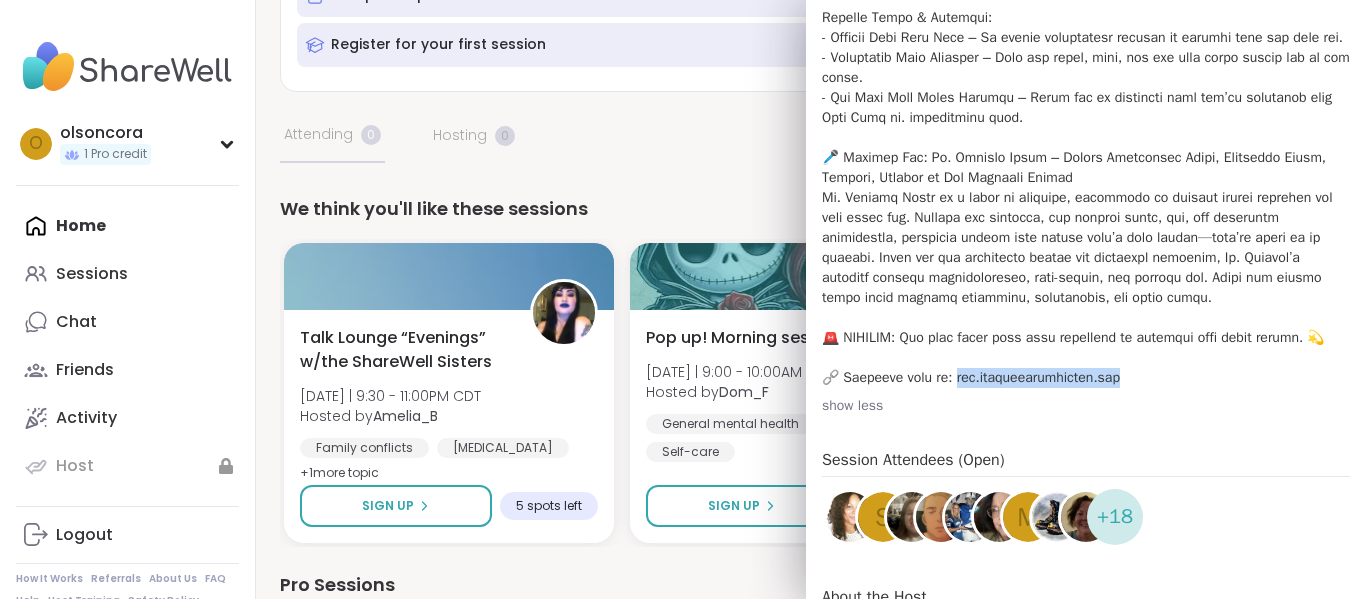 drag, startPoint x: 941, startPoint y: 398, endPoint x: 1122, endPoint y: 394, distance: 181.04419 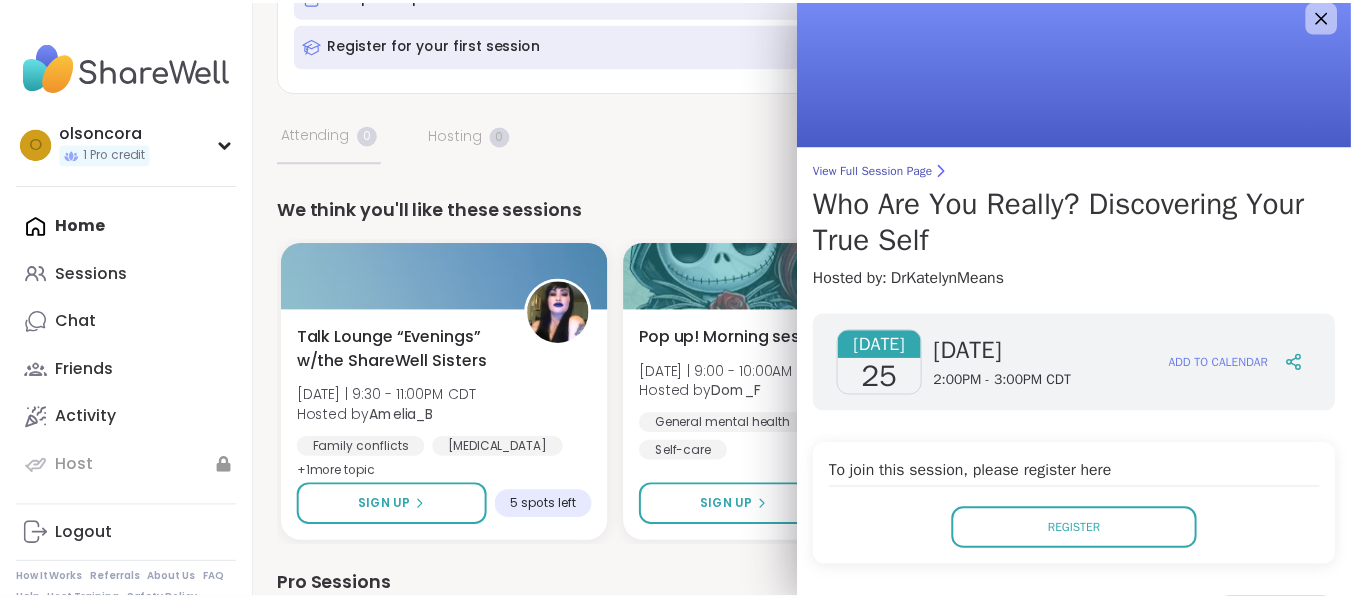 scroll, scrollTop: 0, scrollLeft: 0, axis: both 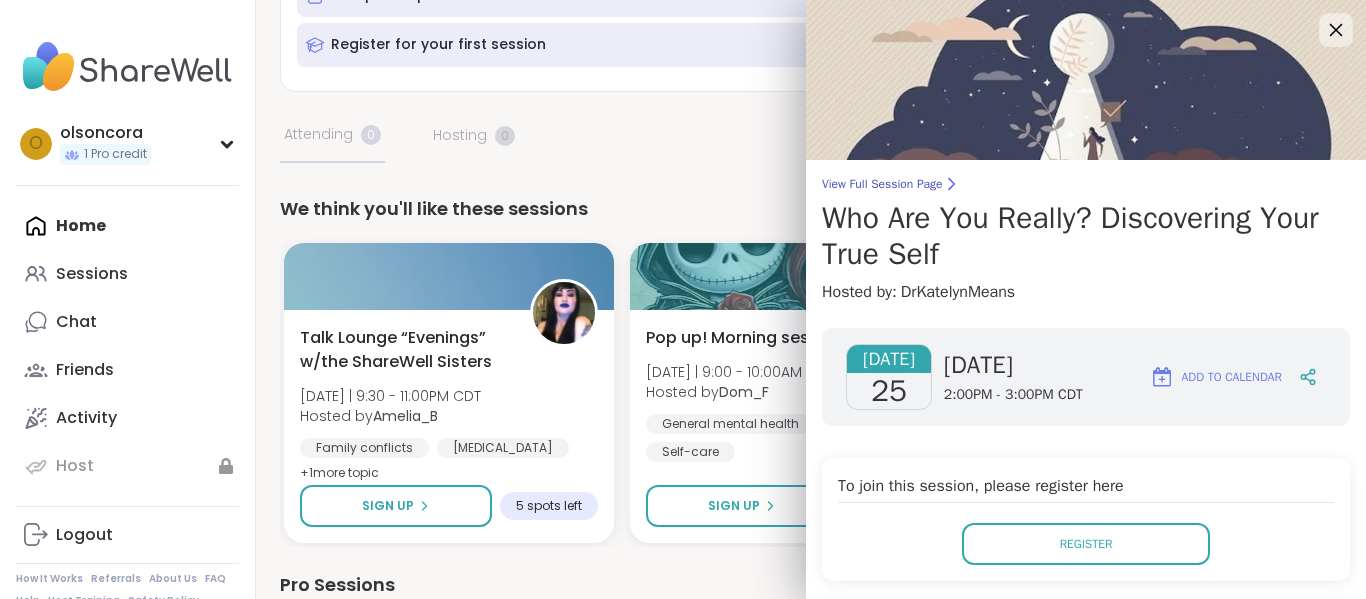 click 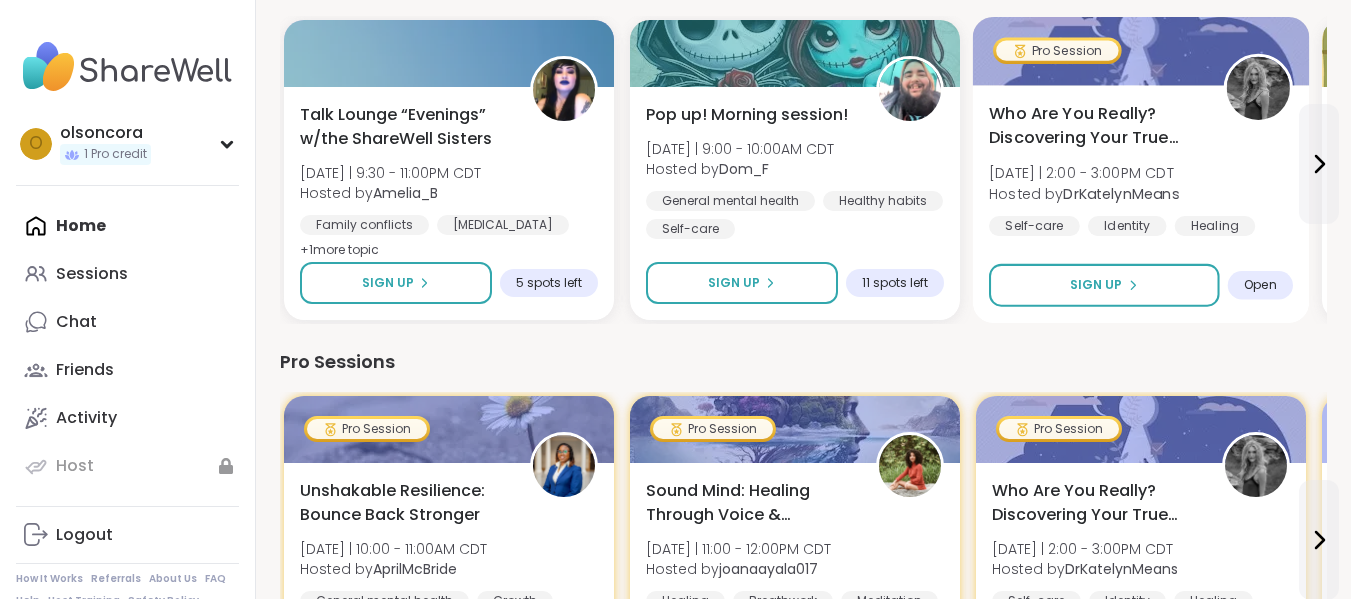 scroll, scrollTop: 400, scrollLeft: 0, axis: vertical 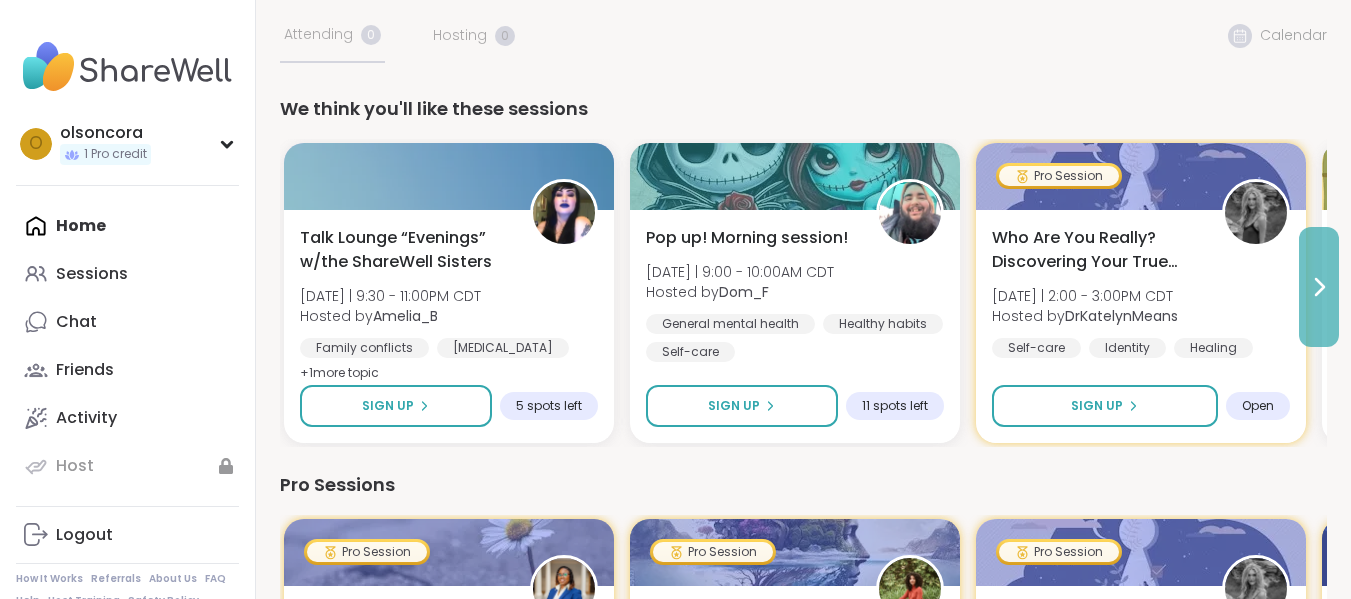 click 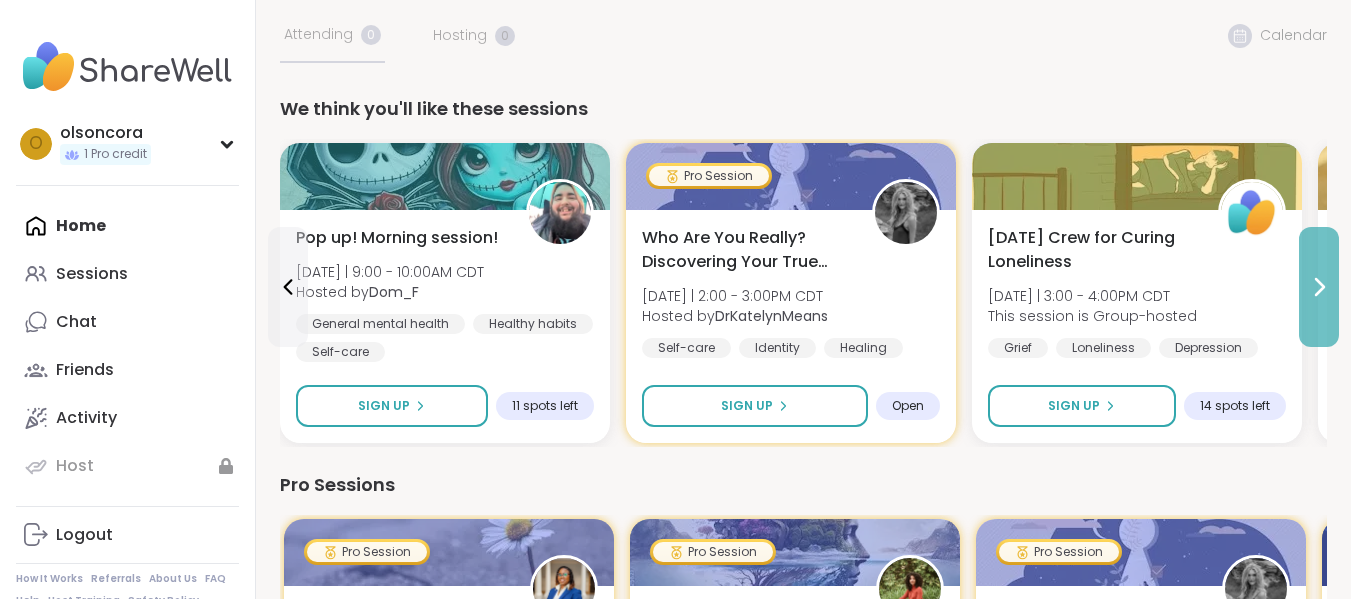 click 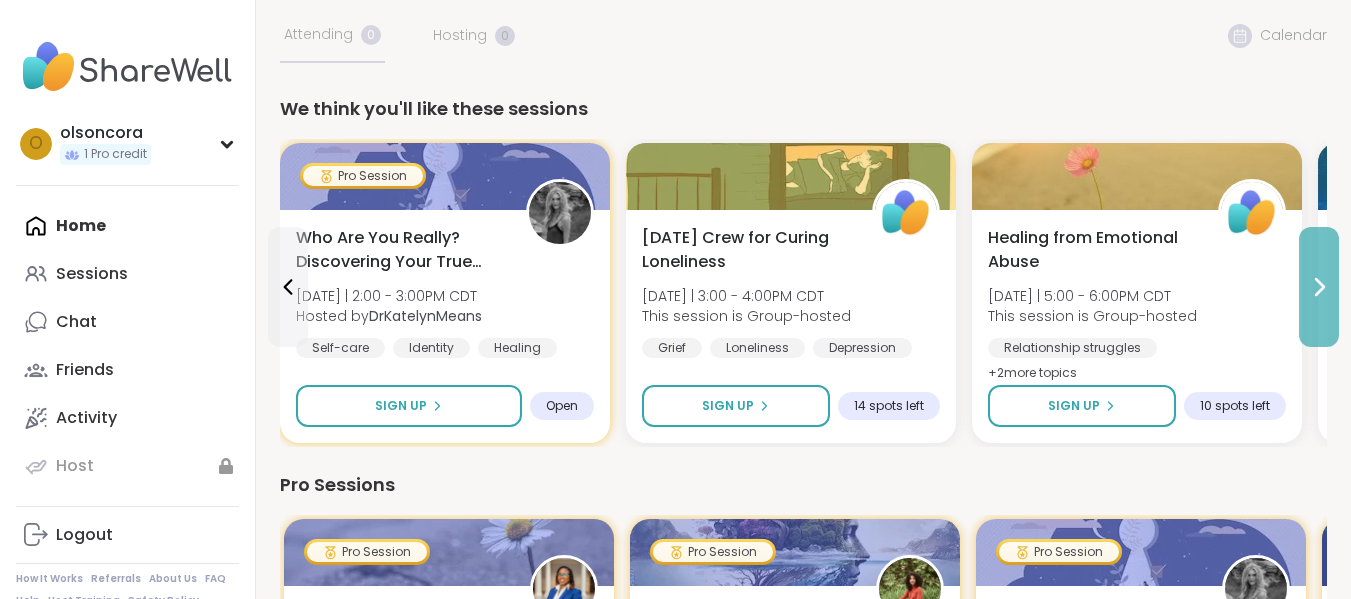 click 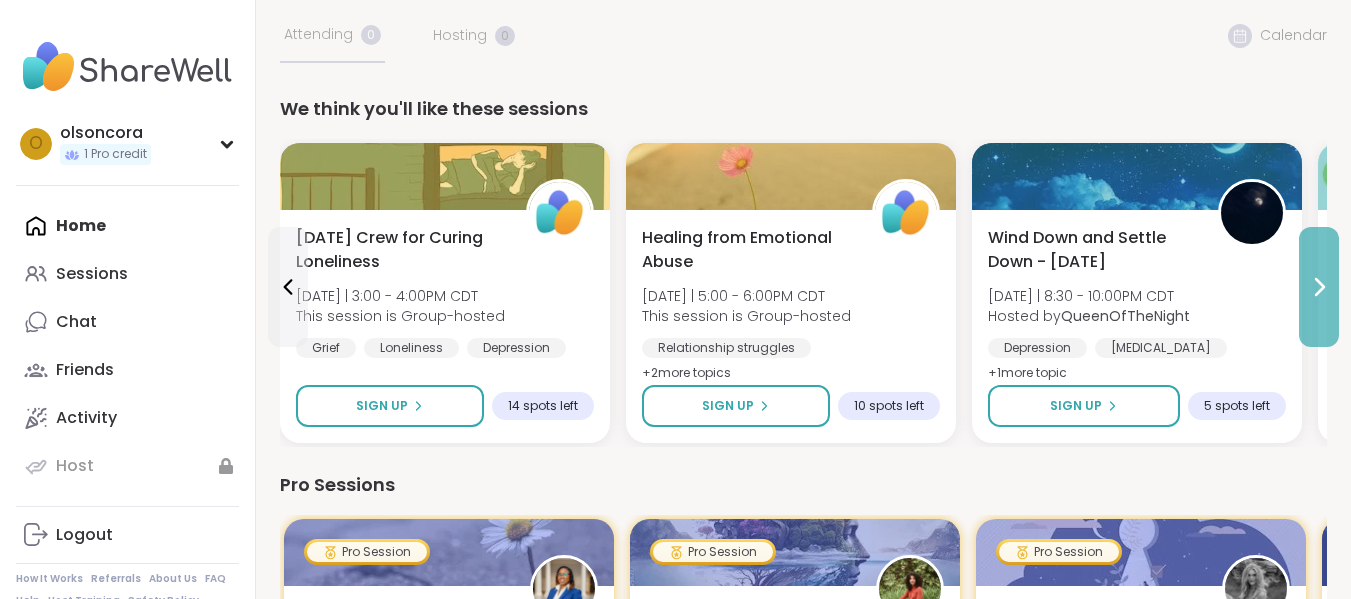 click 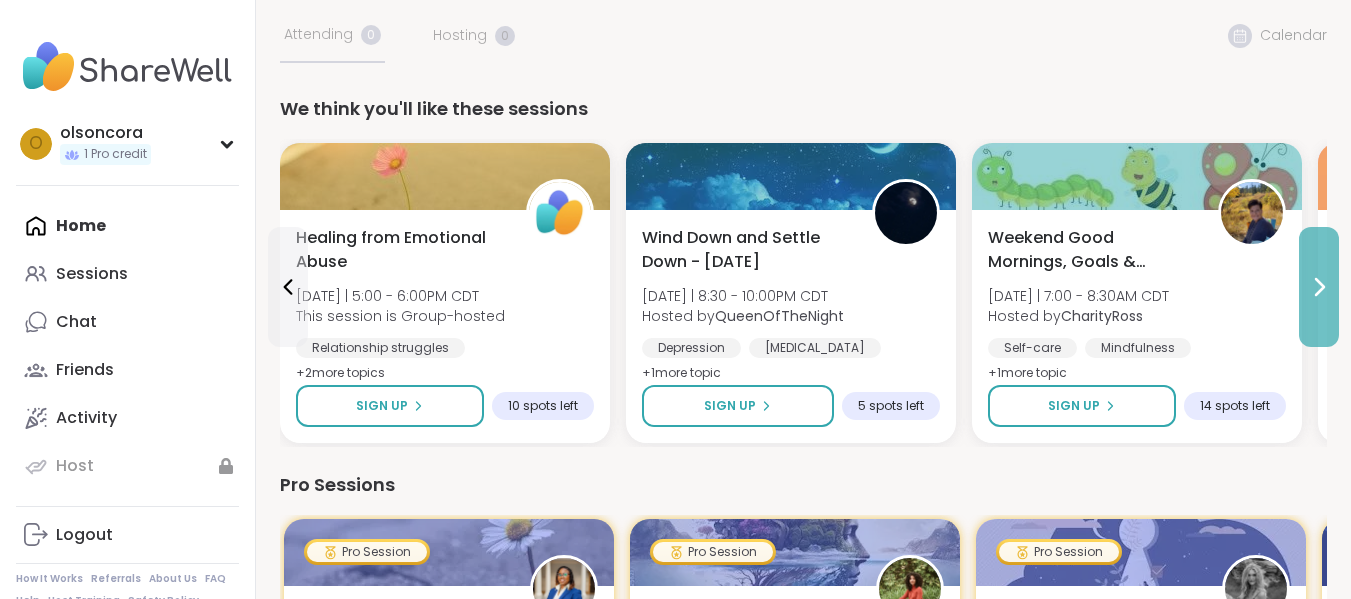 click 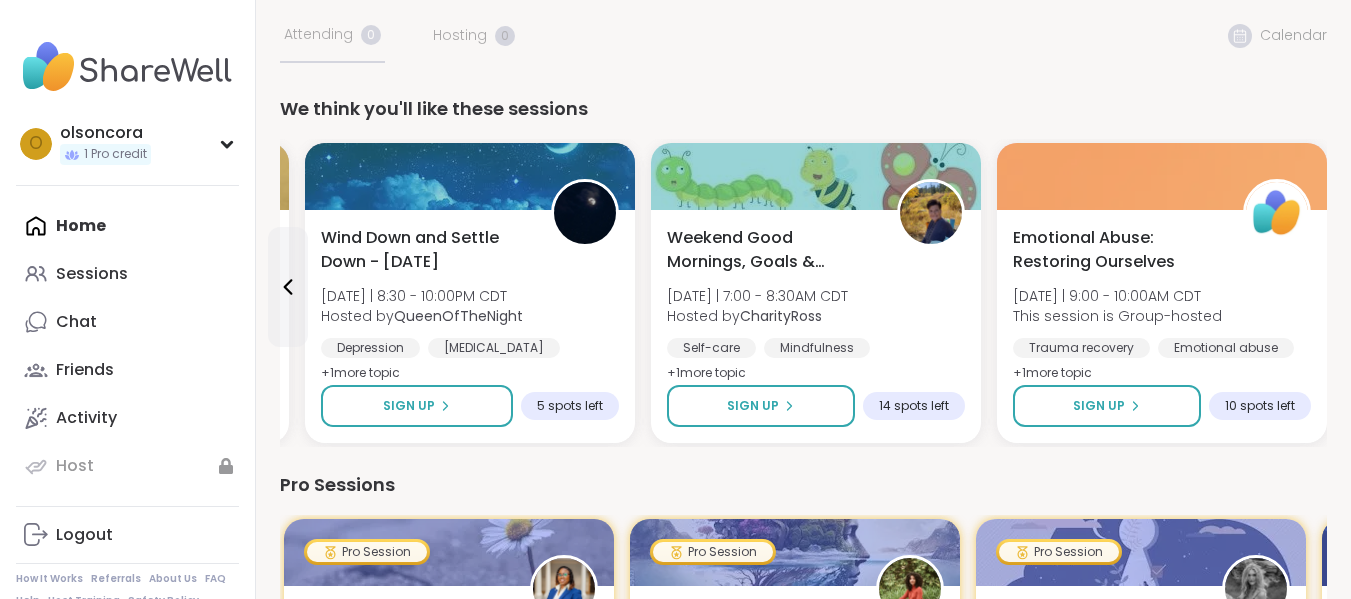 click on "Emotional Abuse: Restoring Ourselves [DATE] | 9:00 - 10:00AM CDT This session is Group-hosted Trauma recovery Emotional abuse Self-care + 1  more topic Sign Up 10 spots left" at bounding box center [1162, 326] 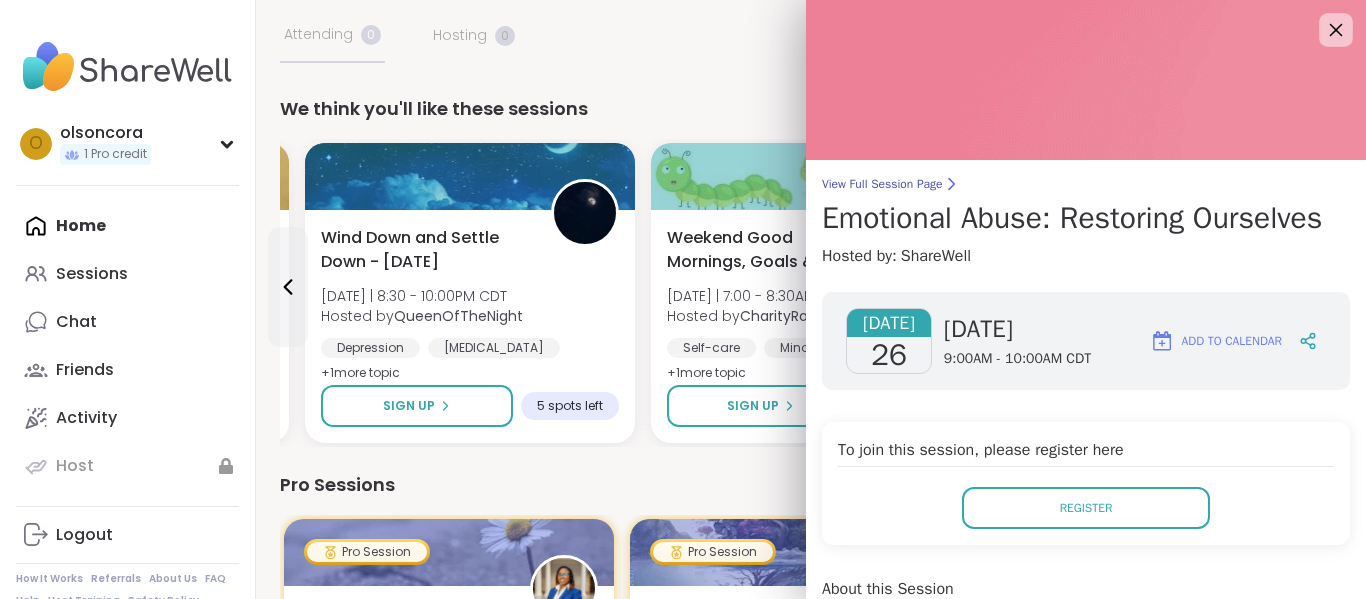 click 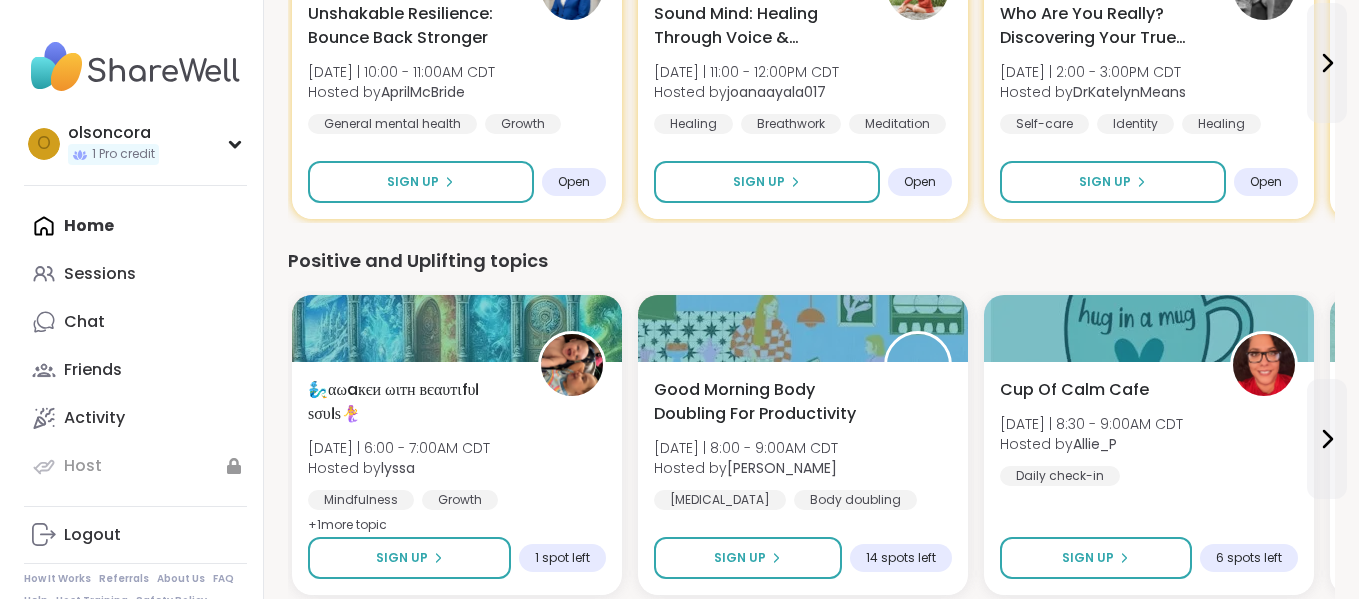 scroll, scrollTop: 1100, scrollLeft: 0, axis: vertical 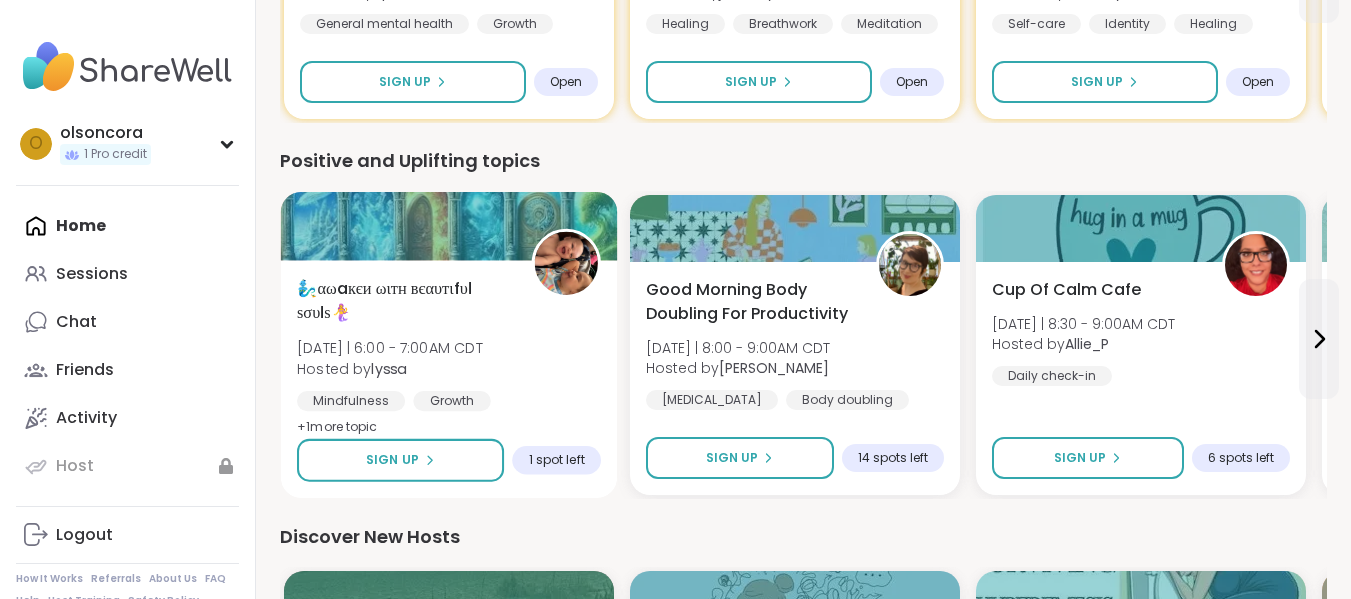 click at bounding box center [566, 263] 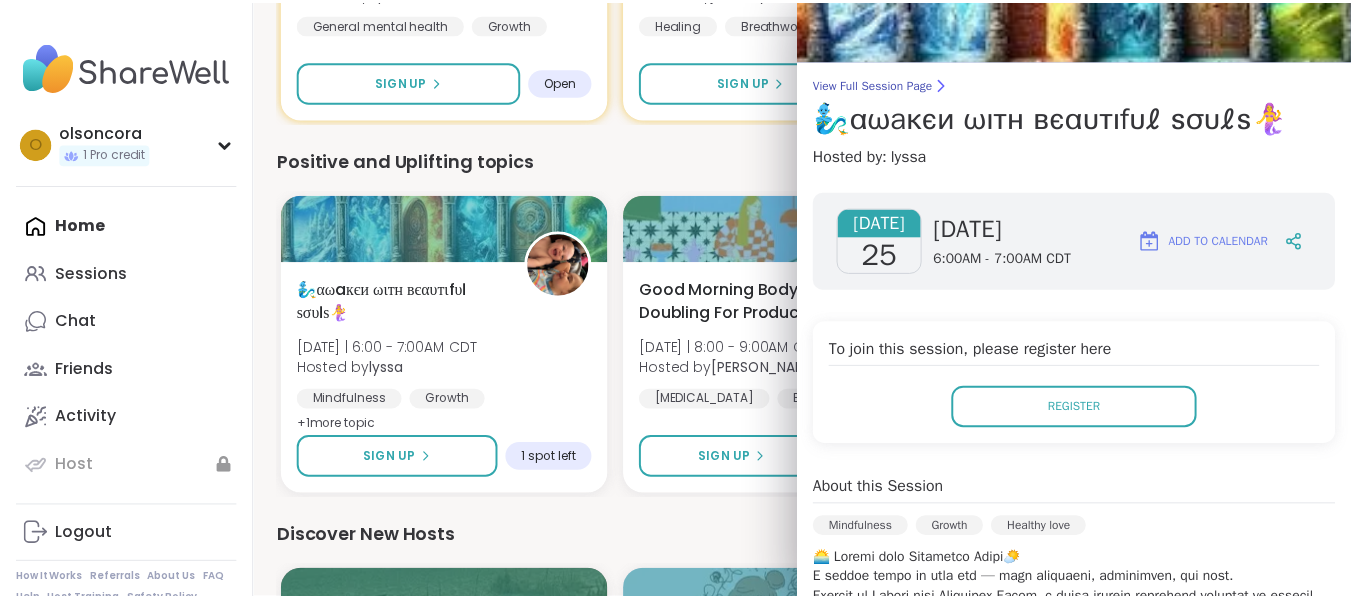 scroll, scrollTop: 53, scrollLeft: 0, axis: vertical 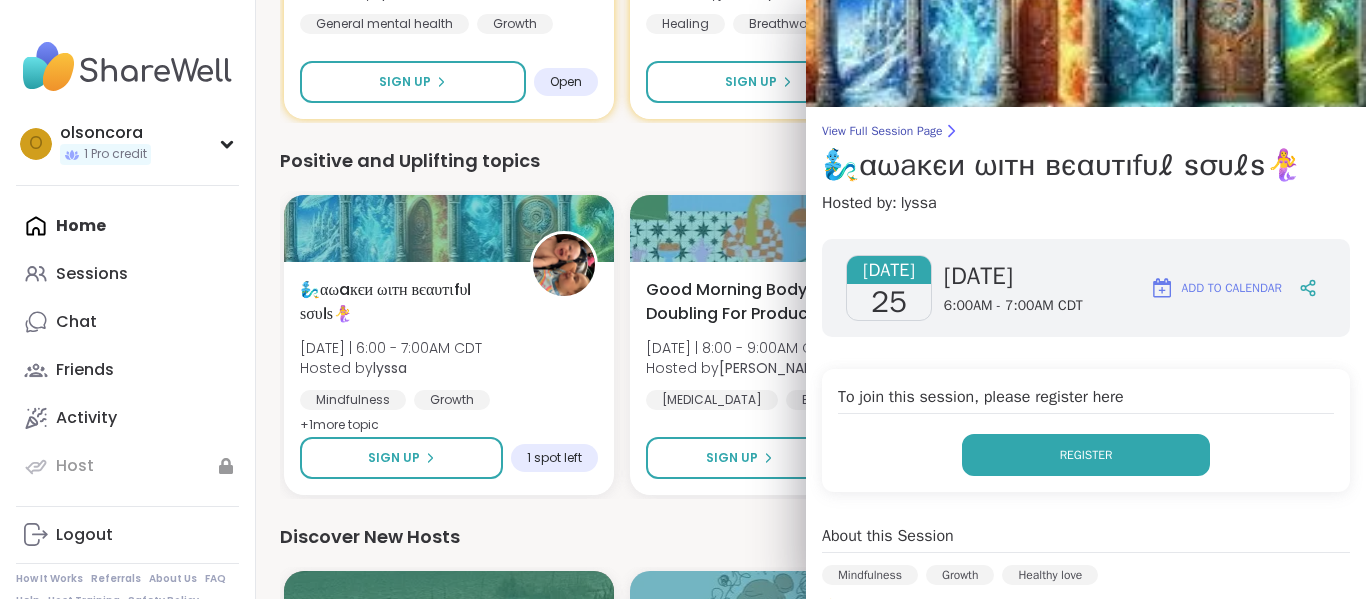 click on "Register" at bounding box center [1086, 455] 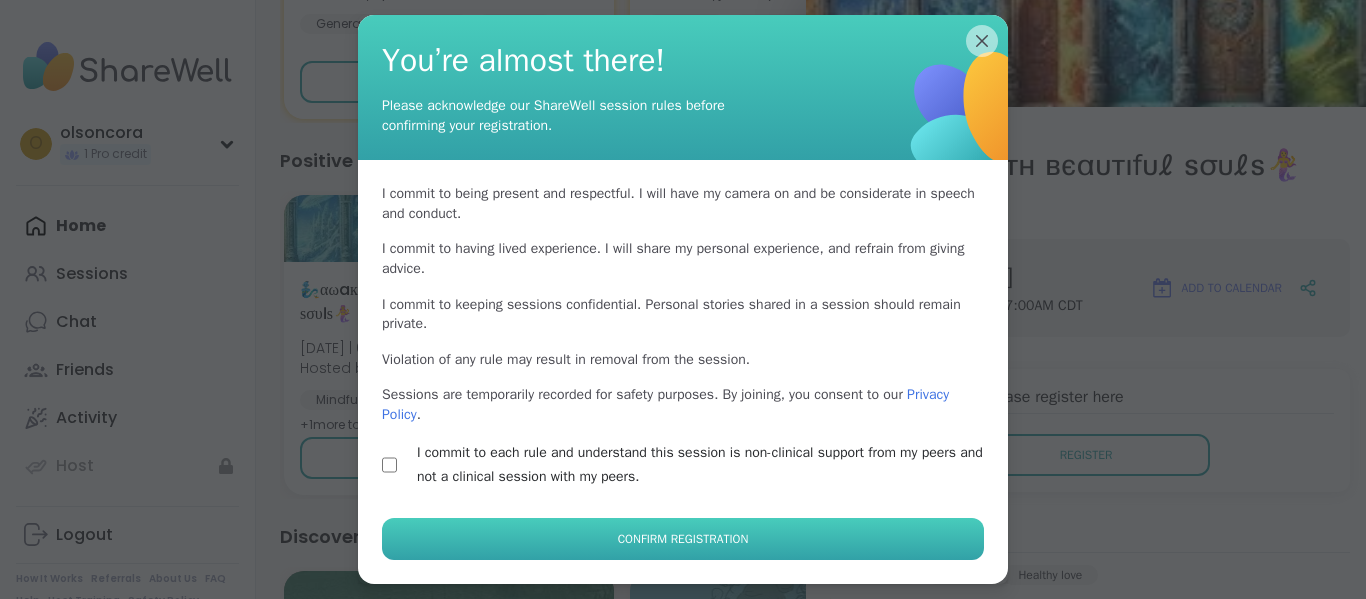 click on "Confirm Registration" at bounding box center [683, 539] 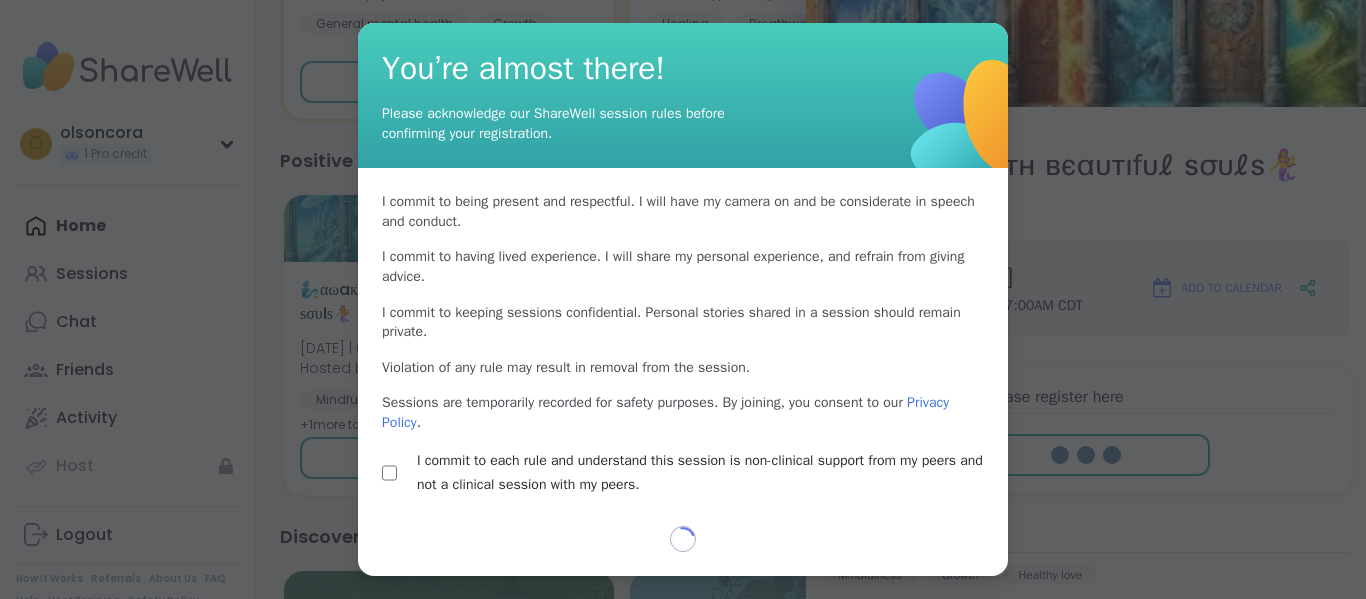 select on "**" 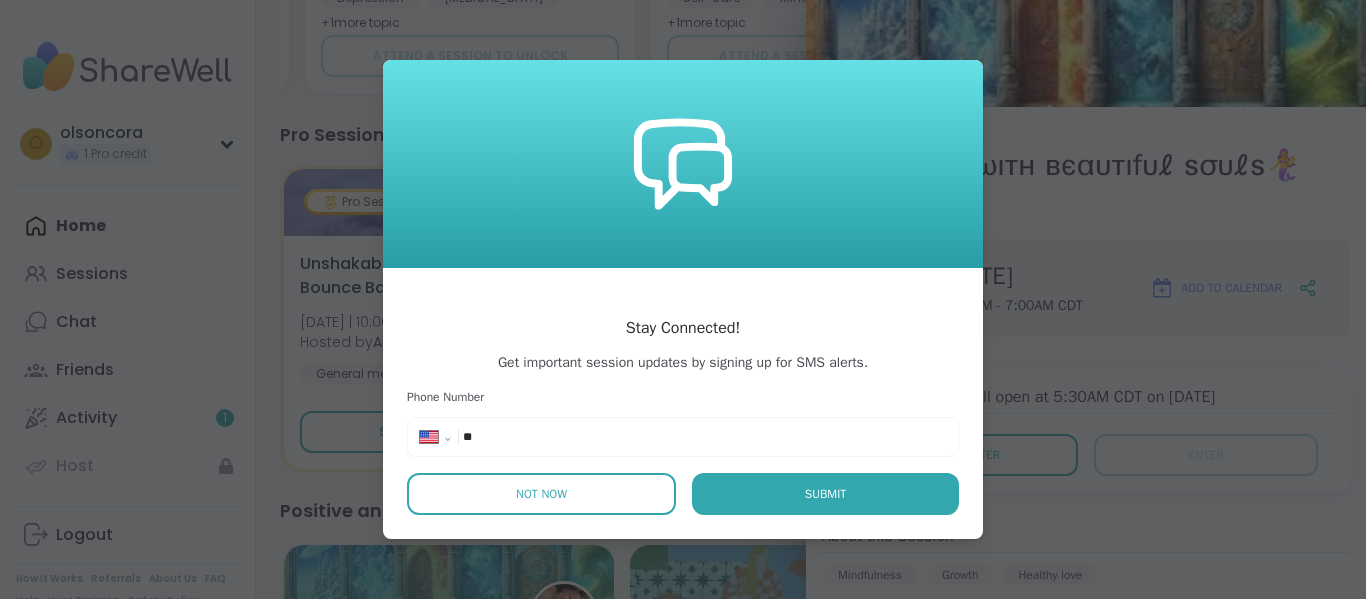 click on "Not Now" at bounding box center [541, 494] 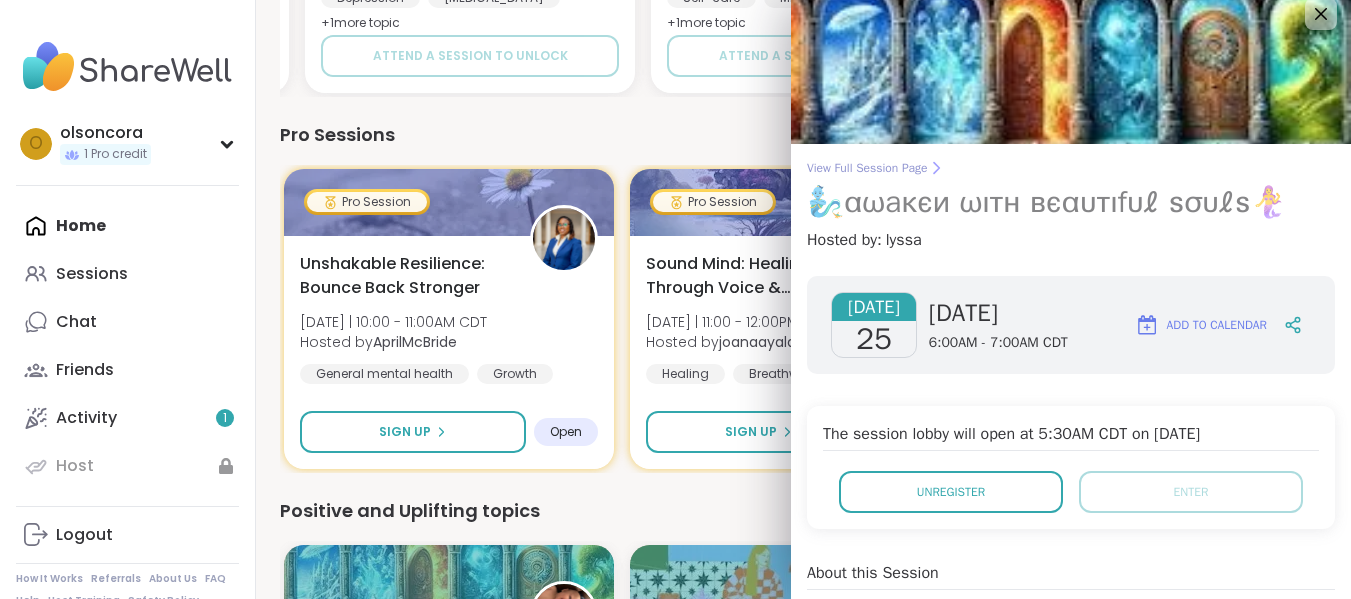 scroll, scrollTop: 0, scrollLeft: 0, axis: both 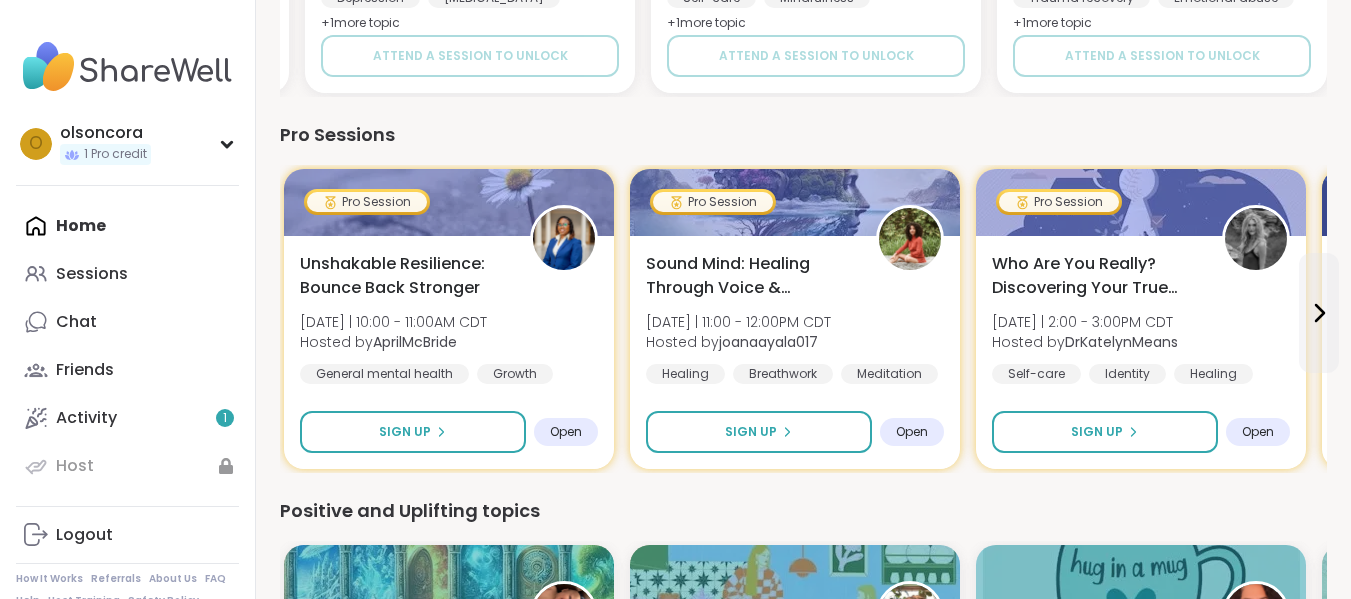 click on "Pro Sessions" at bounding box center (803, 135) 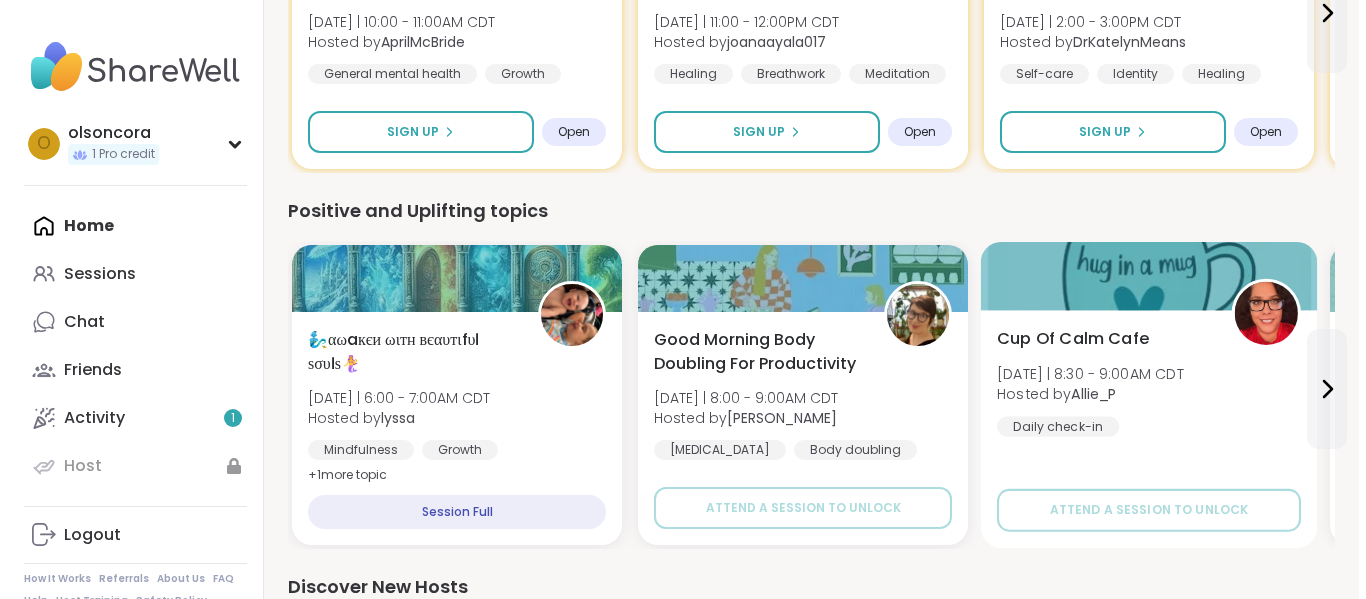 scroll, scrollTop: 1500, scrollLeft: 0, axis: vertical 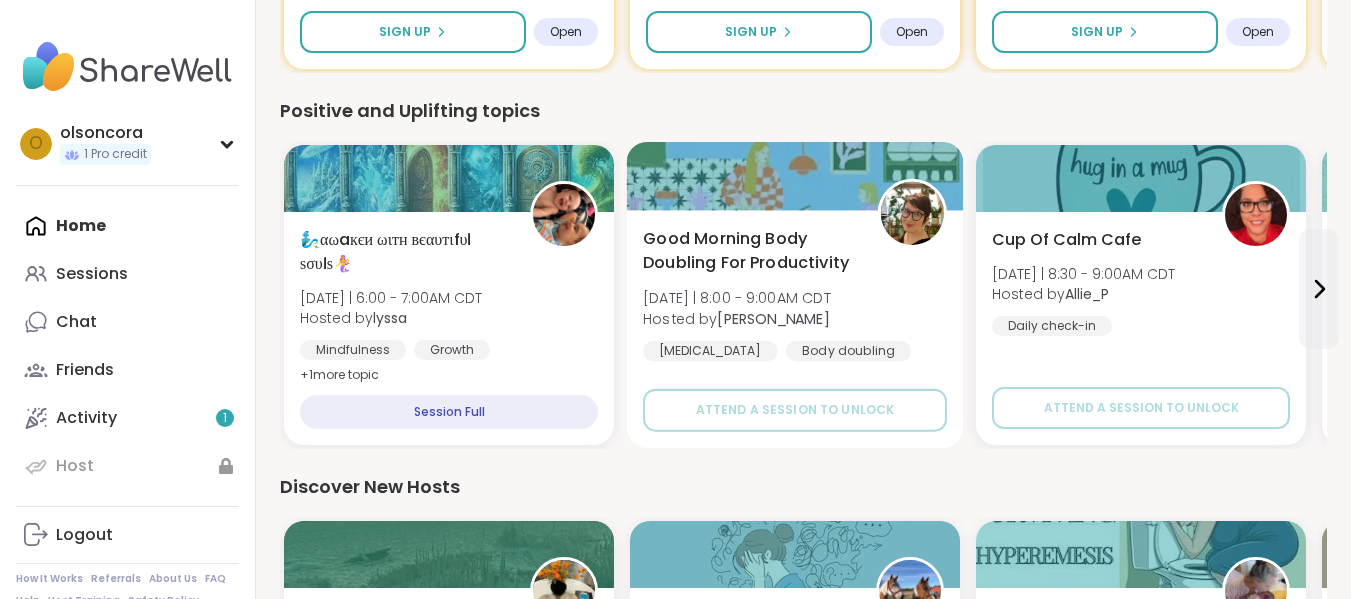 click at bounding box center [795, 176] 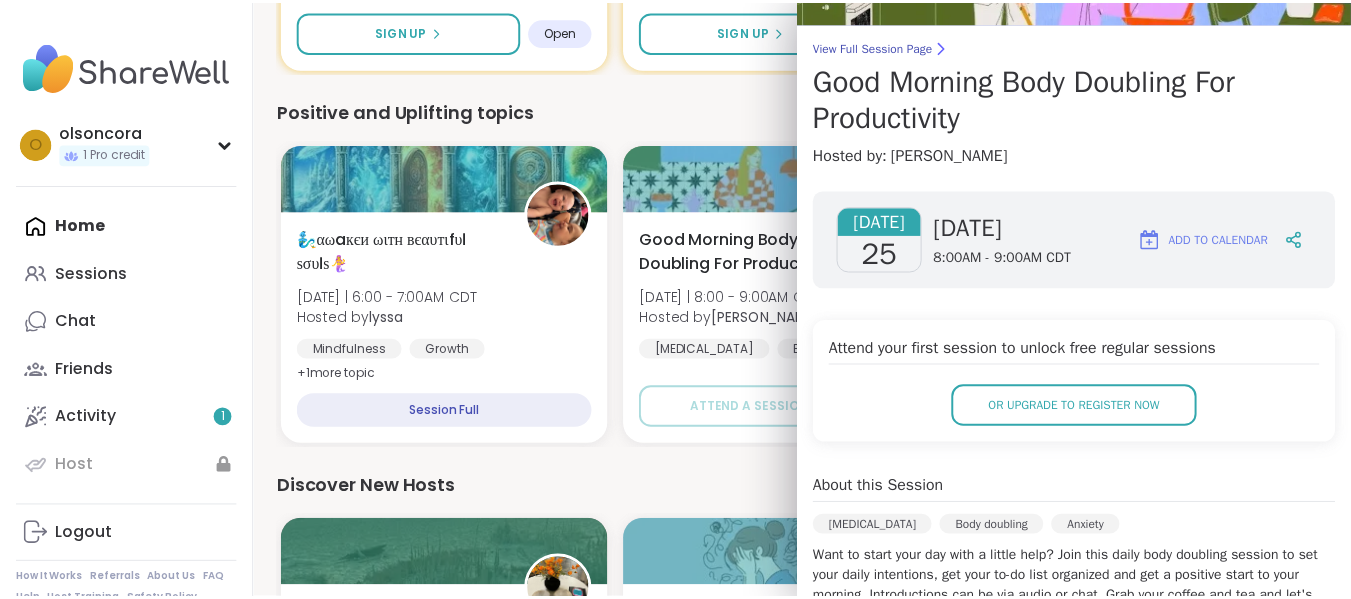 scroll, scrollTop: 0, scrollLeft: 0, axis: both 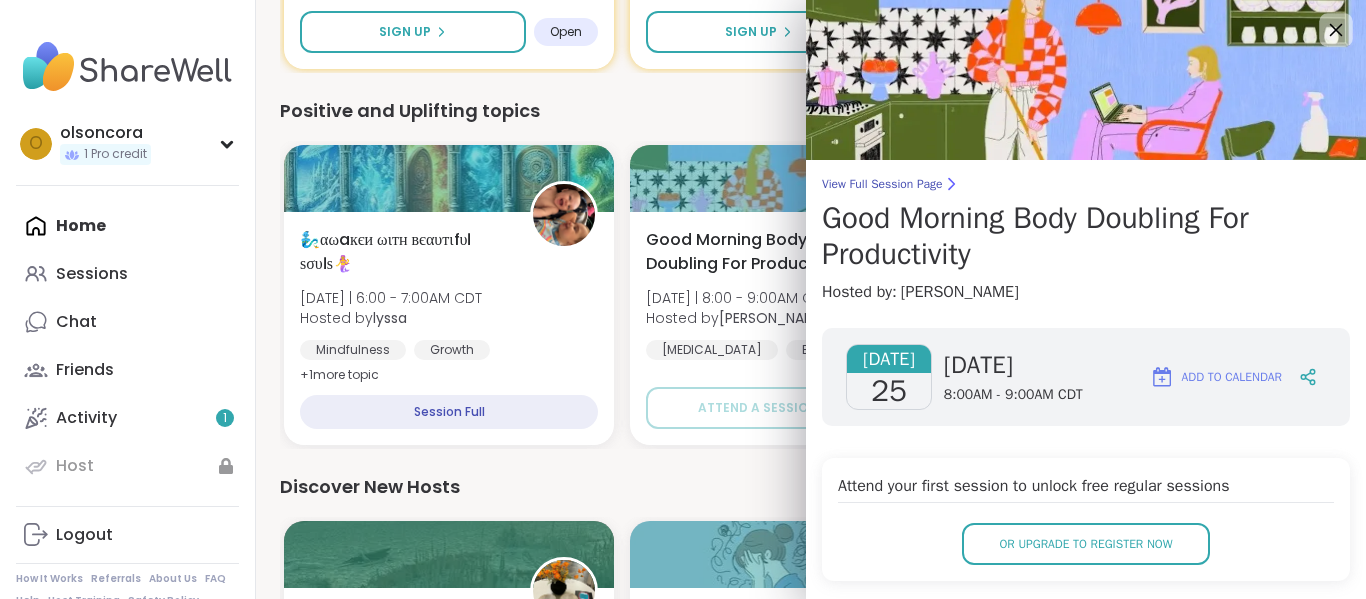 click 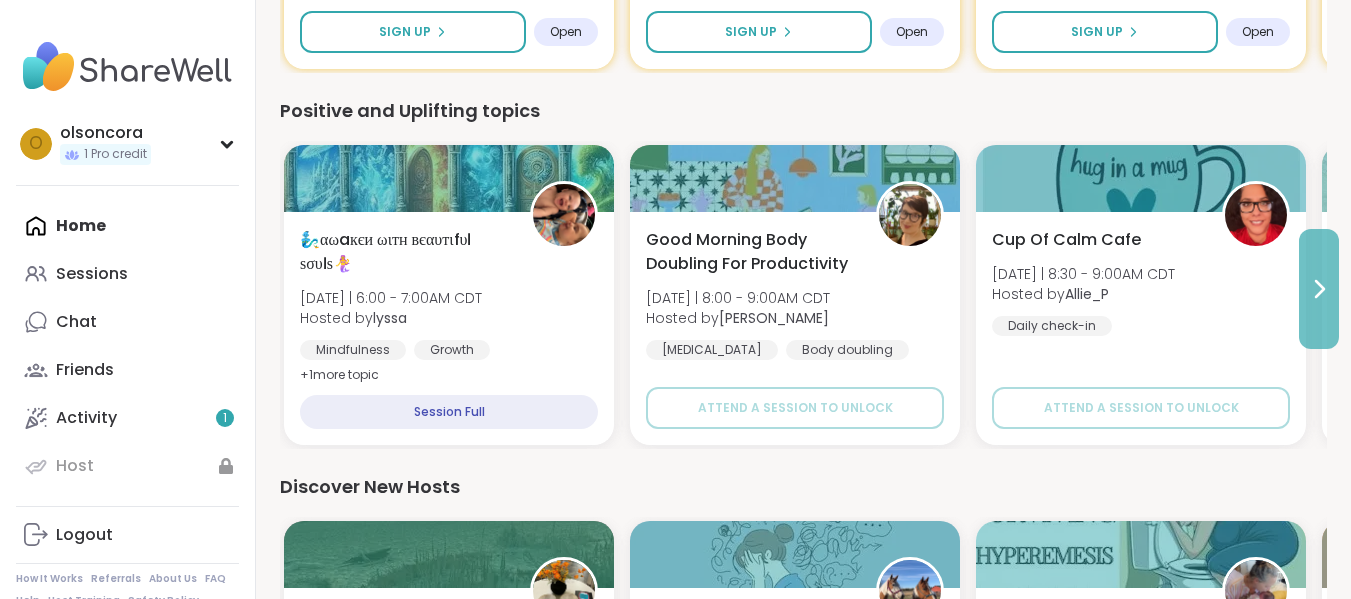 click 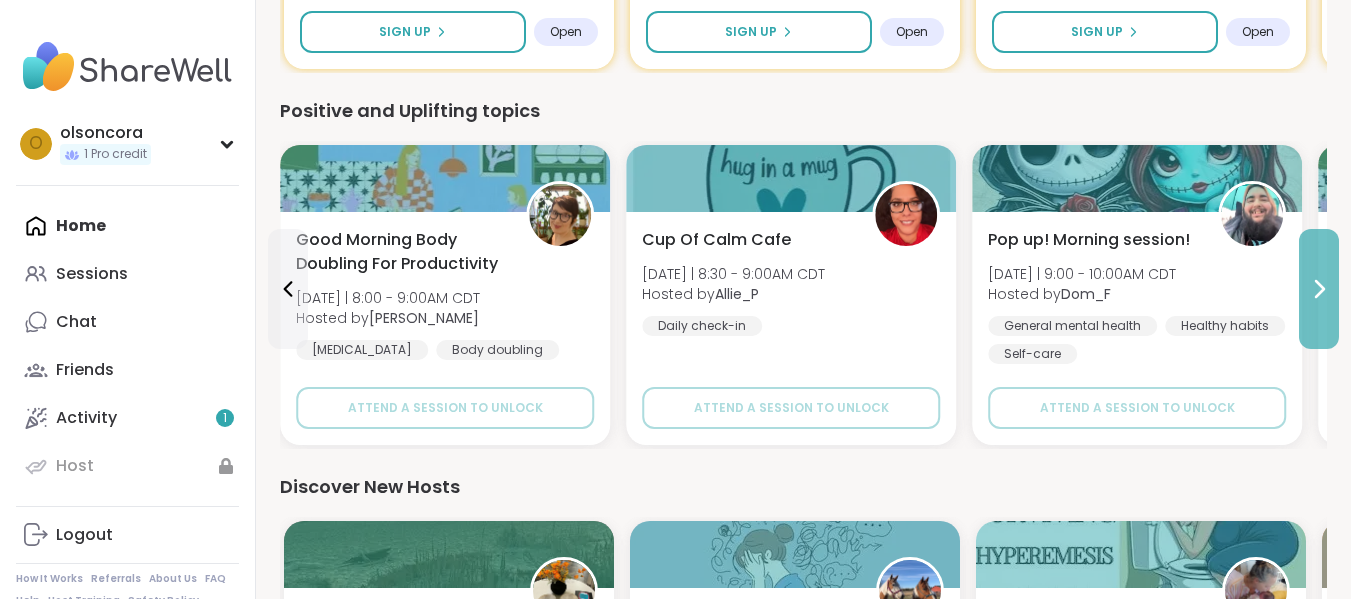 click 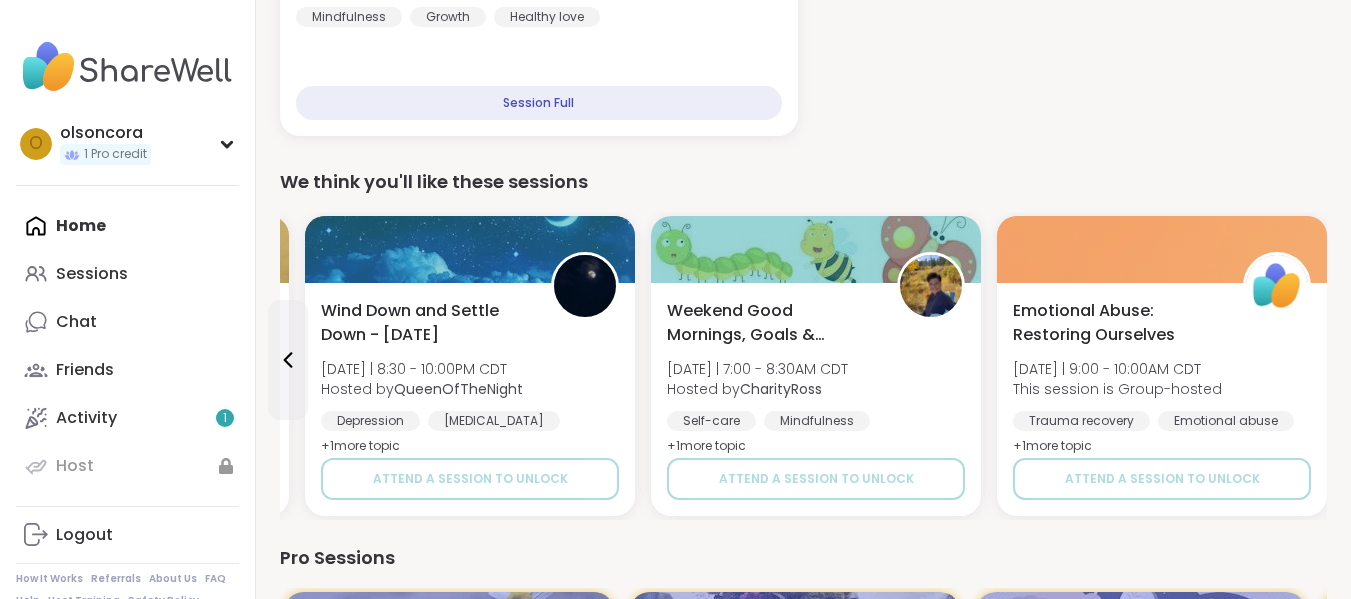scroll, scrollTop: 688, scrollLeft: 0, axis: vertical 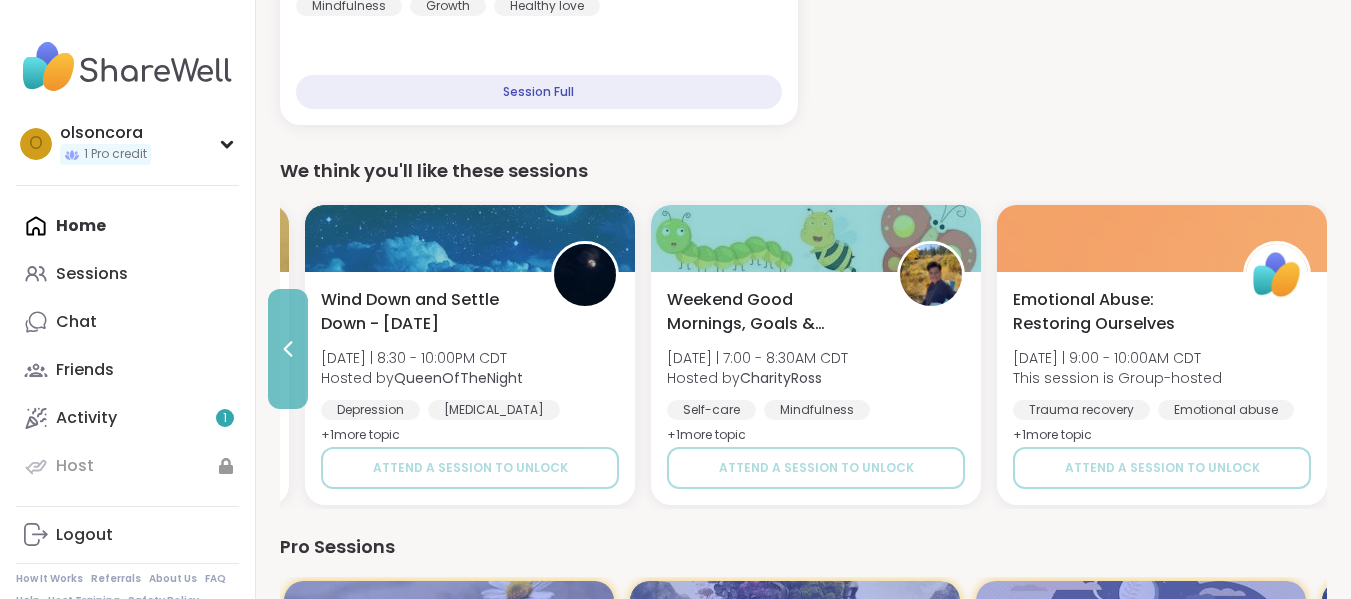 click 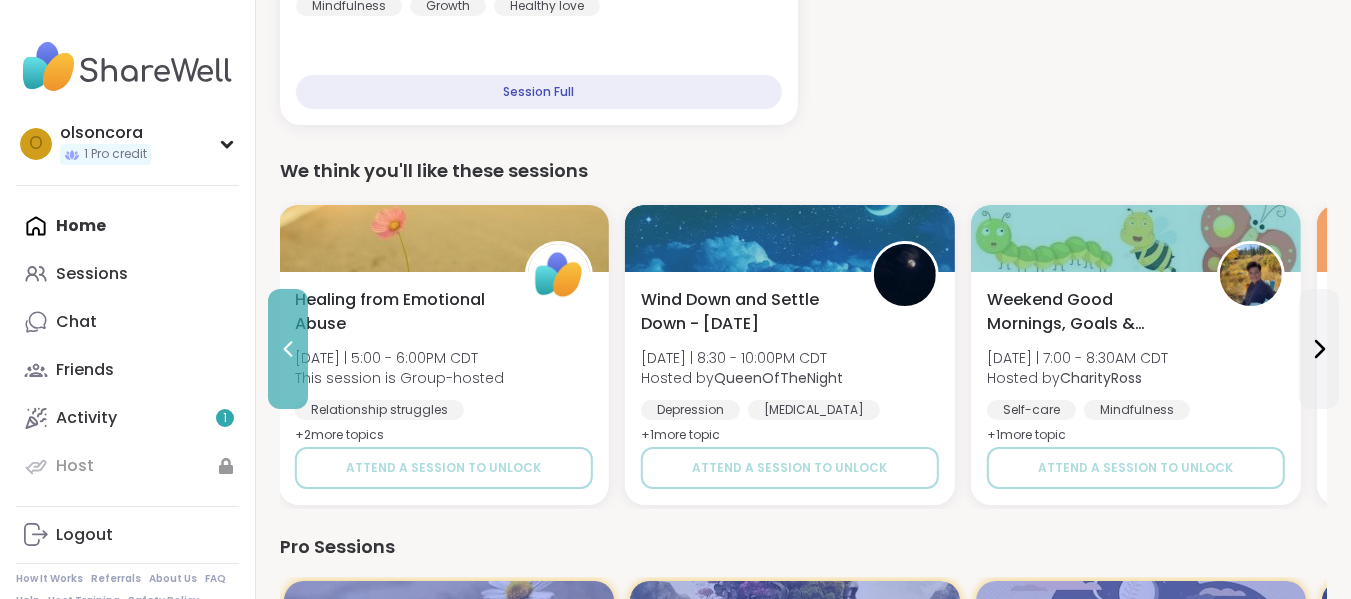 click 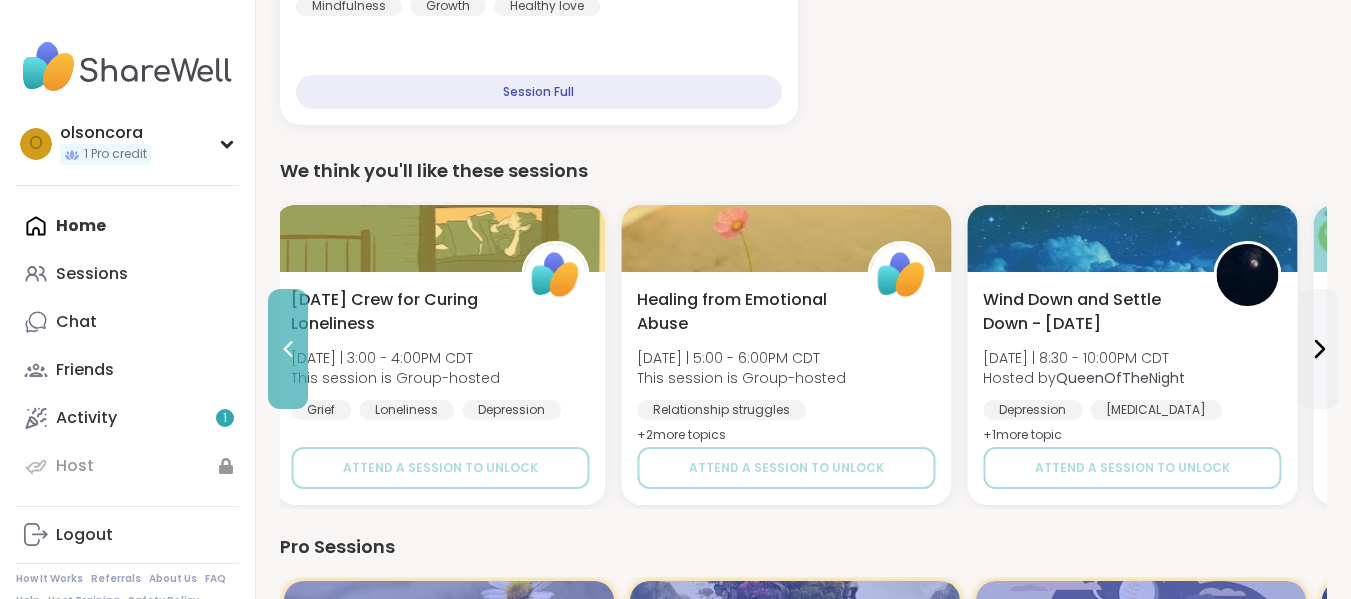 click 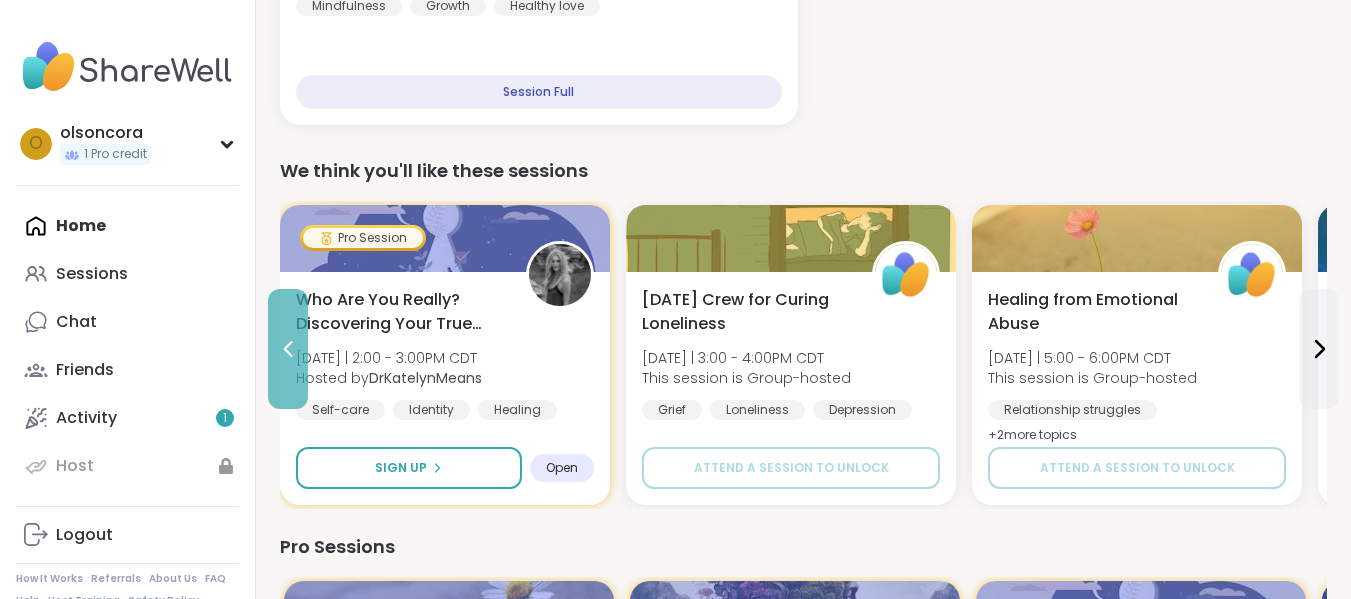 click 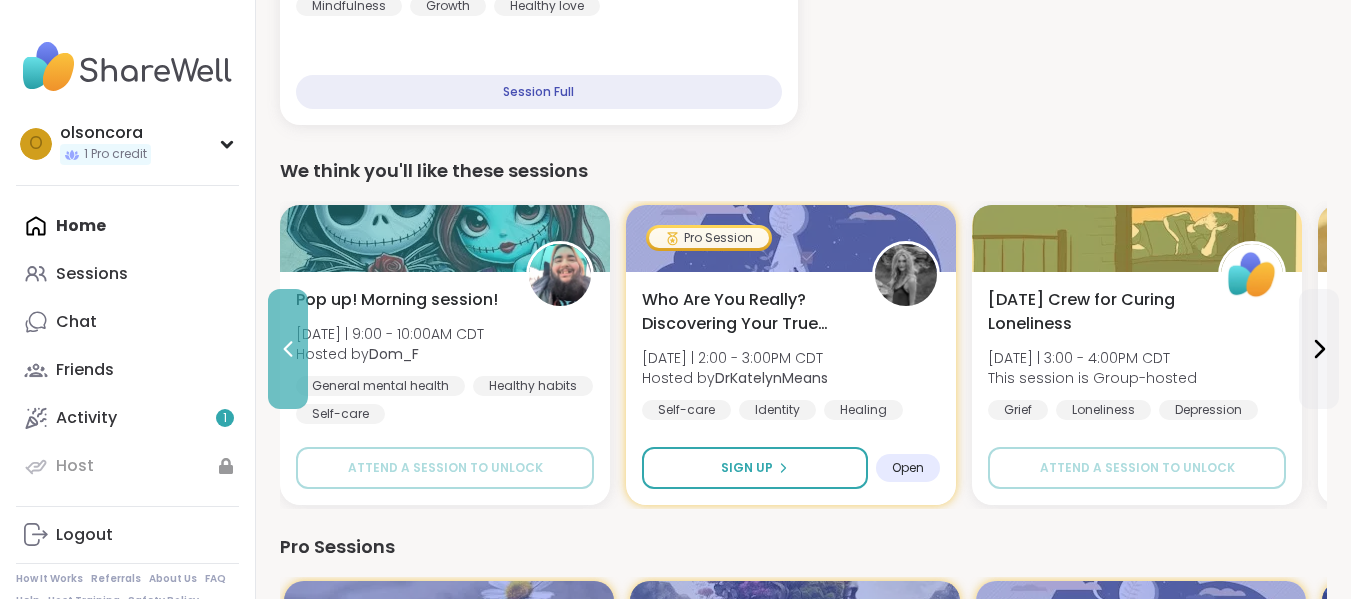 click 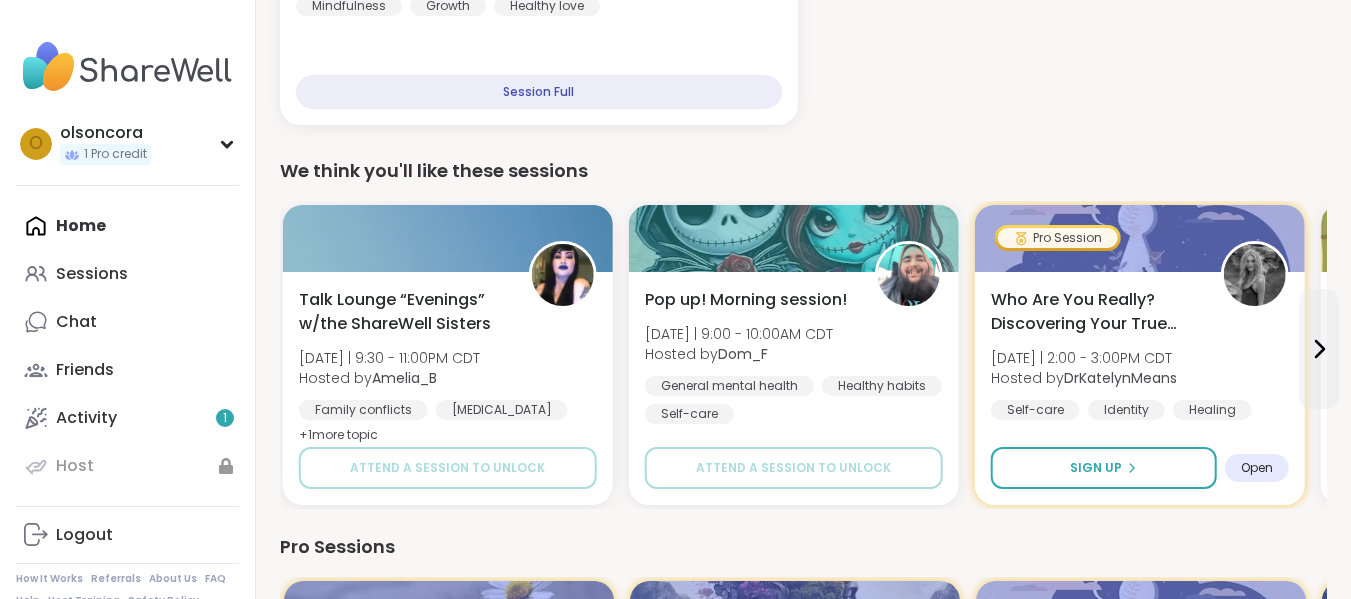 click on "1 Unlock more of ShareWell Join a session [DATE] or [DATE] to access peer groups, expert support, and all ShareWell has to offer. Explore sessions Getting Started with ShareWell Complete your profile and personalize your Sharewell experience while you are waiting for your first session. Personalize your topics & sessions Add profile photo Register for your first session Your Sessions Attending 1 Hosting 0 Calendar 🧞‍♂️αωaкєи ωιтн вєαυтιfυℓ ѕσυℓѕ🧜‍♀️ [DATE] 6:00AM - 7:00AM CDT Hosted by  lyssa Mindfulness Growth Healthy love Session Full We think you'll like these sessions Talk Lounge “Evenings” w/the ShareWell Sisters [DATE] | 9:30 - 11:00PM CDT Hosted by  [PERSON_NAME] Family conflicts [MEDICAL_DATA] Relationship struggles + 1  more topic Attend a session to unlock Pop up! Morning session! [DATE] | 9:00 - 10:00AM CDT Hosted by  Dom_F General mental health Healthy habits Self-care Attend a session to unlock Pro Session [DATE] | 2:00 - 3:00PM CDT Open" at bounding box center [803, 695] 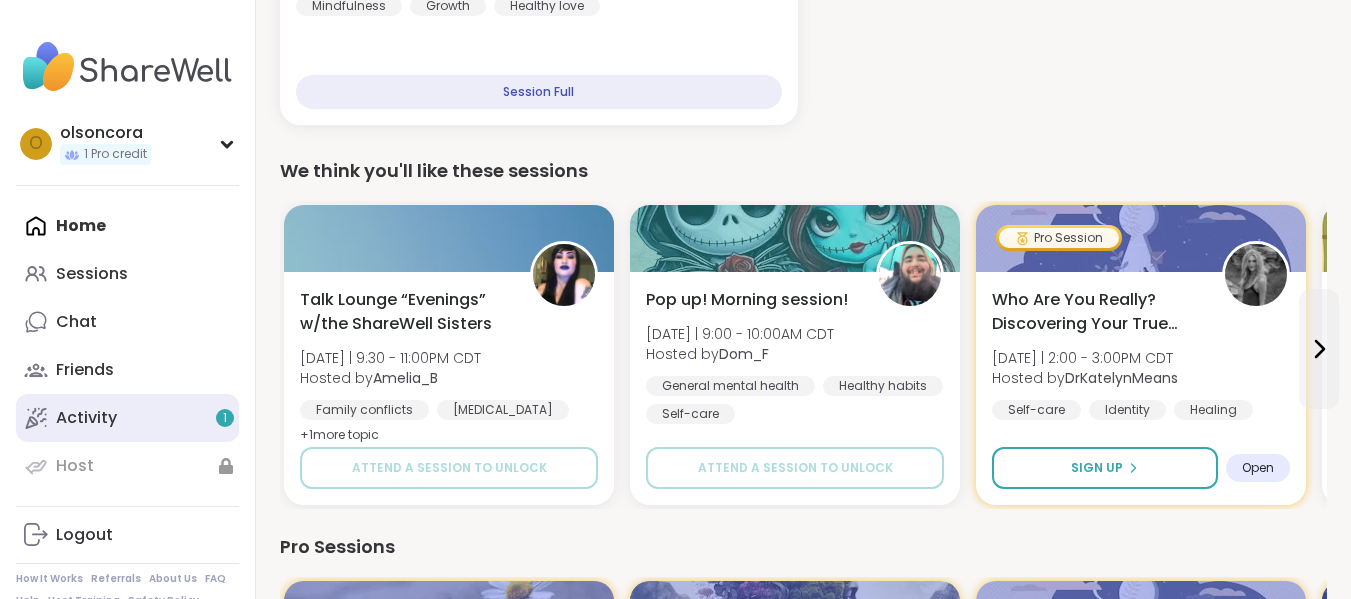 click on "Activity 1" at bounding box center (86, 418) 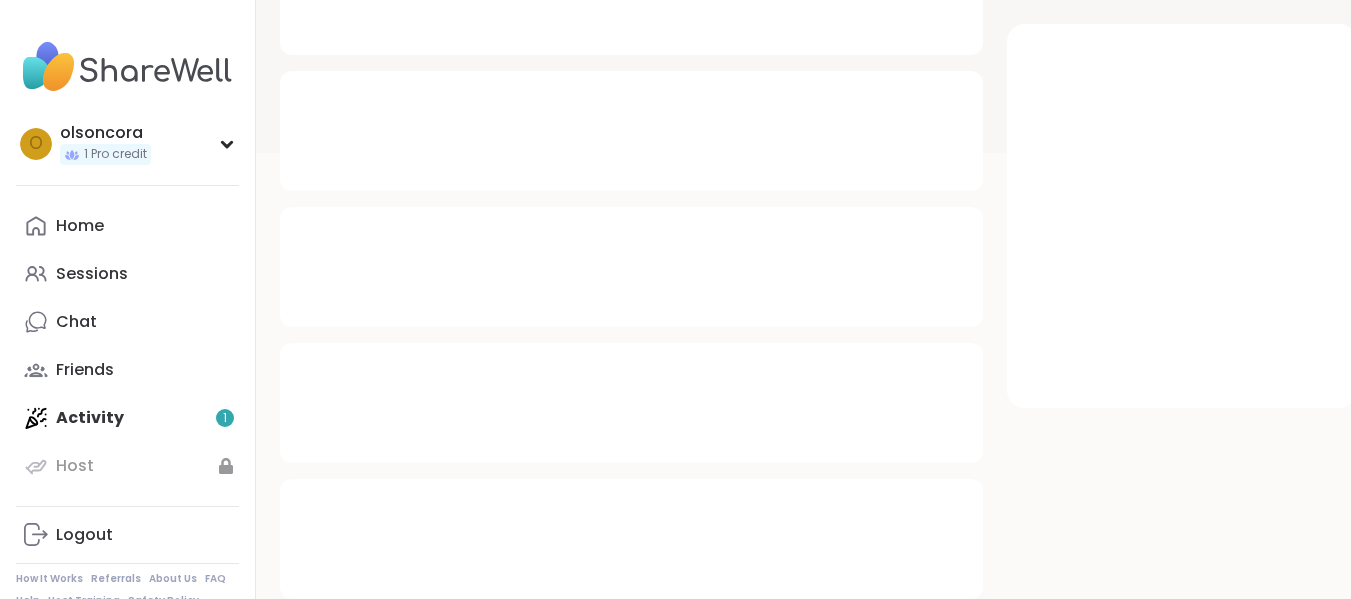 scroll, scrollTop: 0, scrollLeft: 0, axis: both 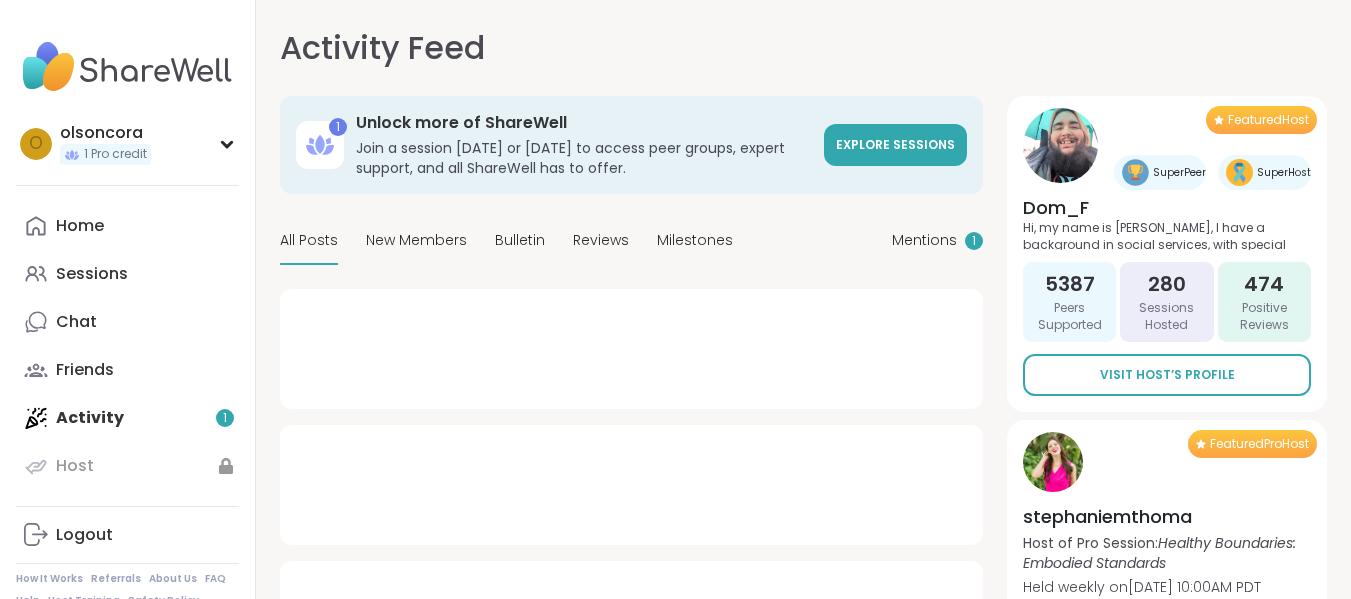 type on "*" 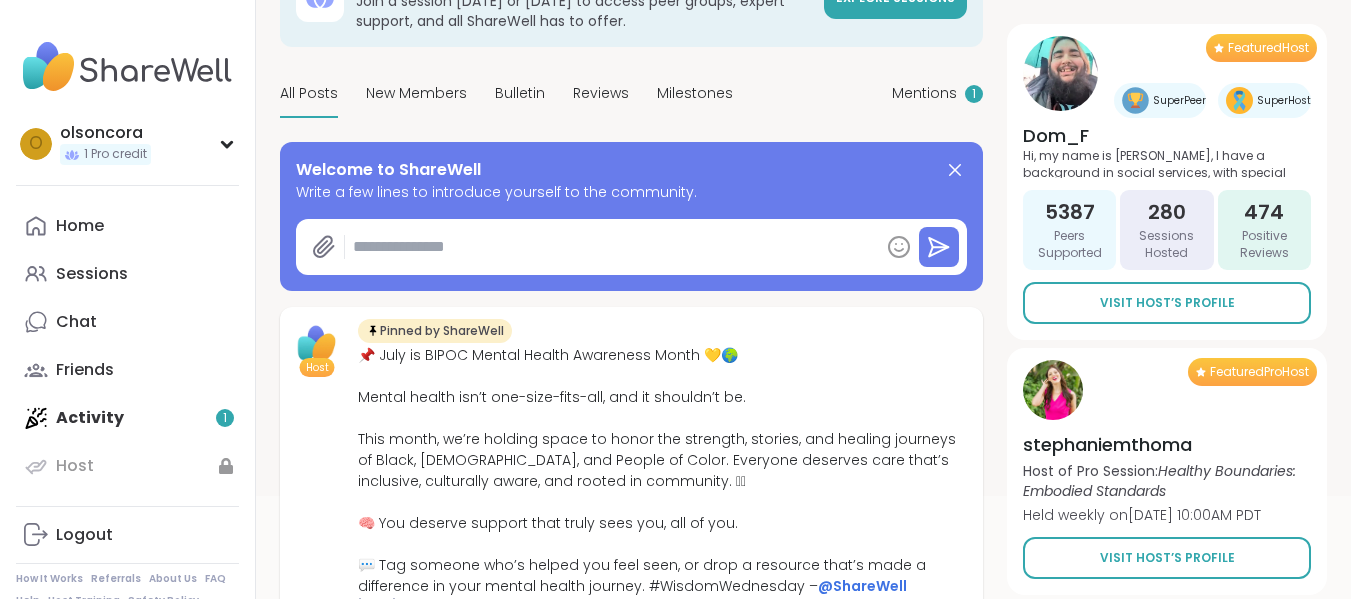 scroll, scrollTop: 0, scrollLeft: 0, axis: both 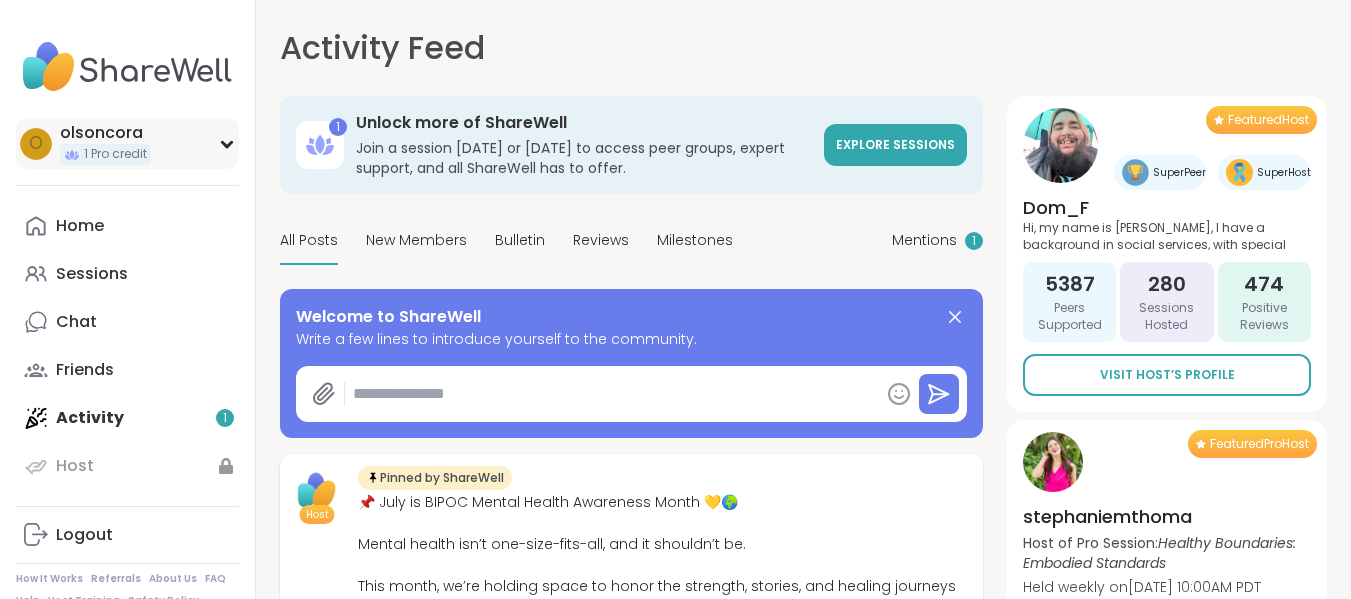 click 